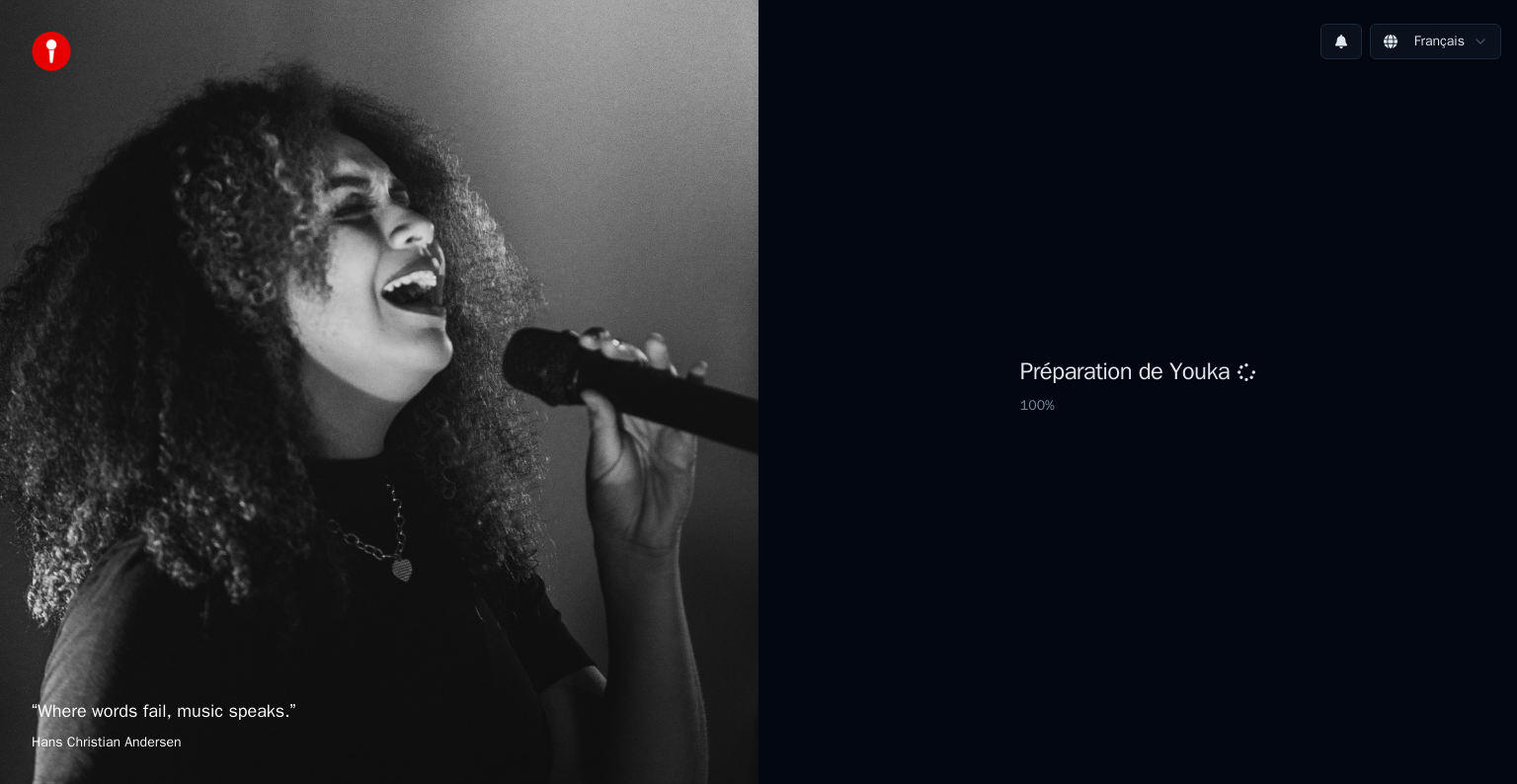 scroll, scrollTop: 0, scrollLeft: 0, axis: both 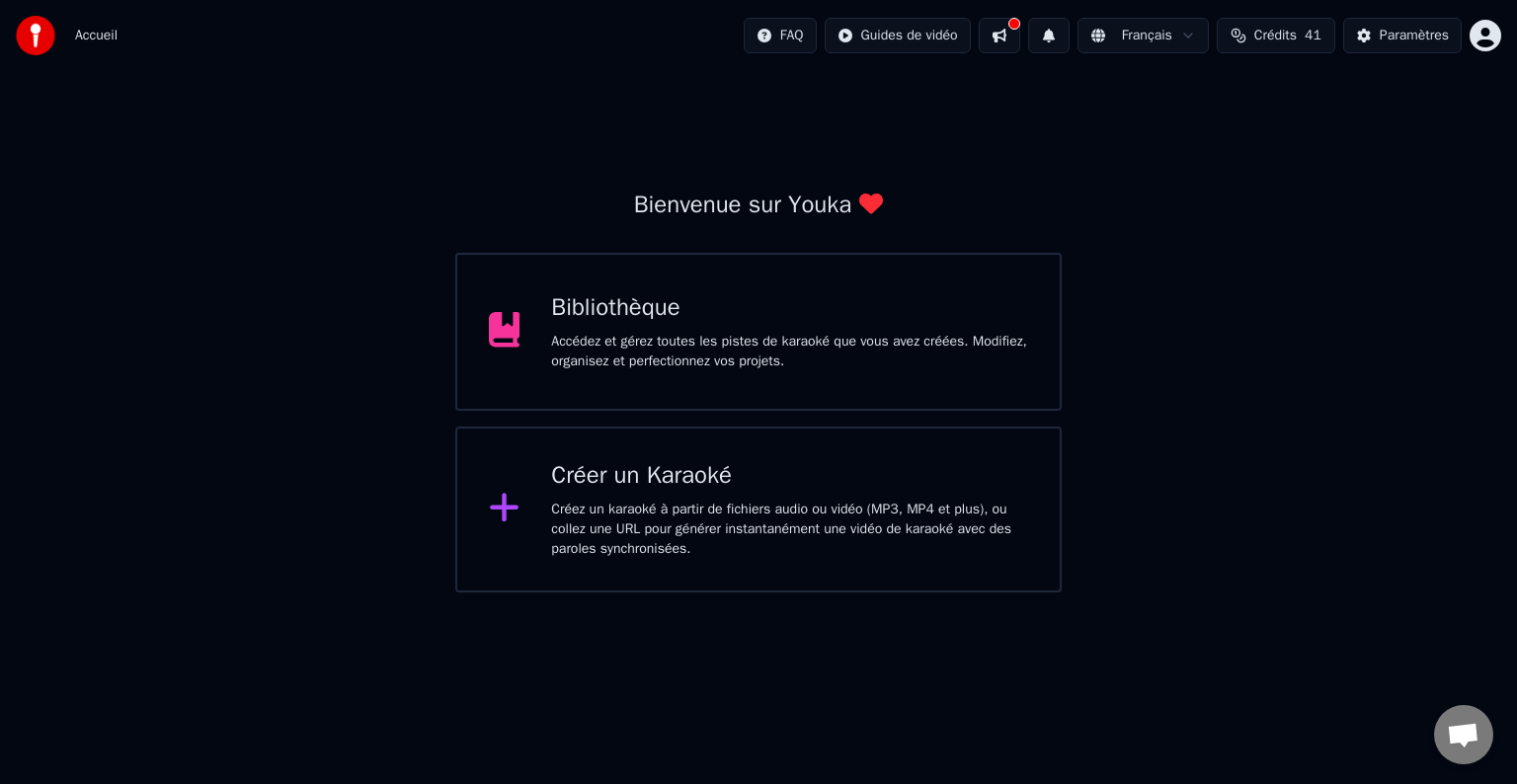 click on "Accédez et gérez toutes les pistes de karaoké que vous avez créées. Modifiez, organisez et perfectionnez vos projets." at bounding box center [789, 352] 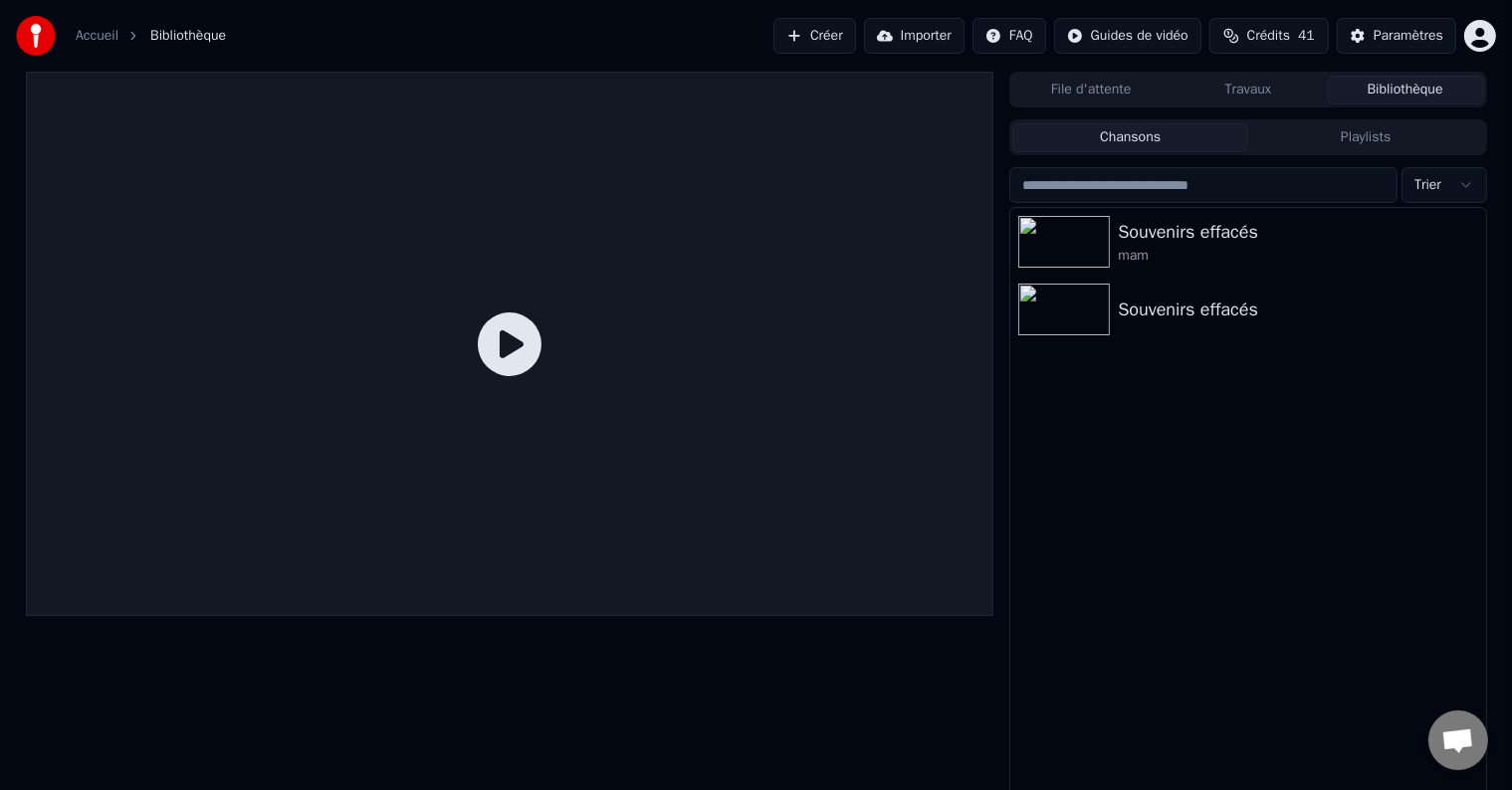 click on "Créer" at bounding box center (814, 36) 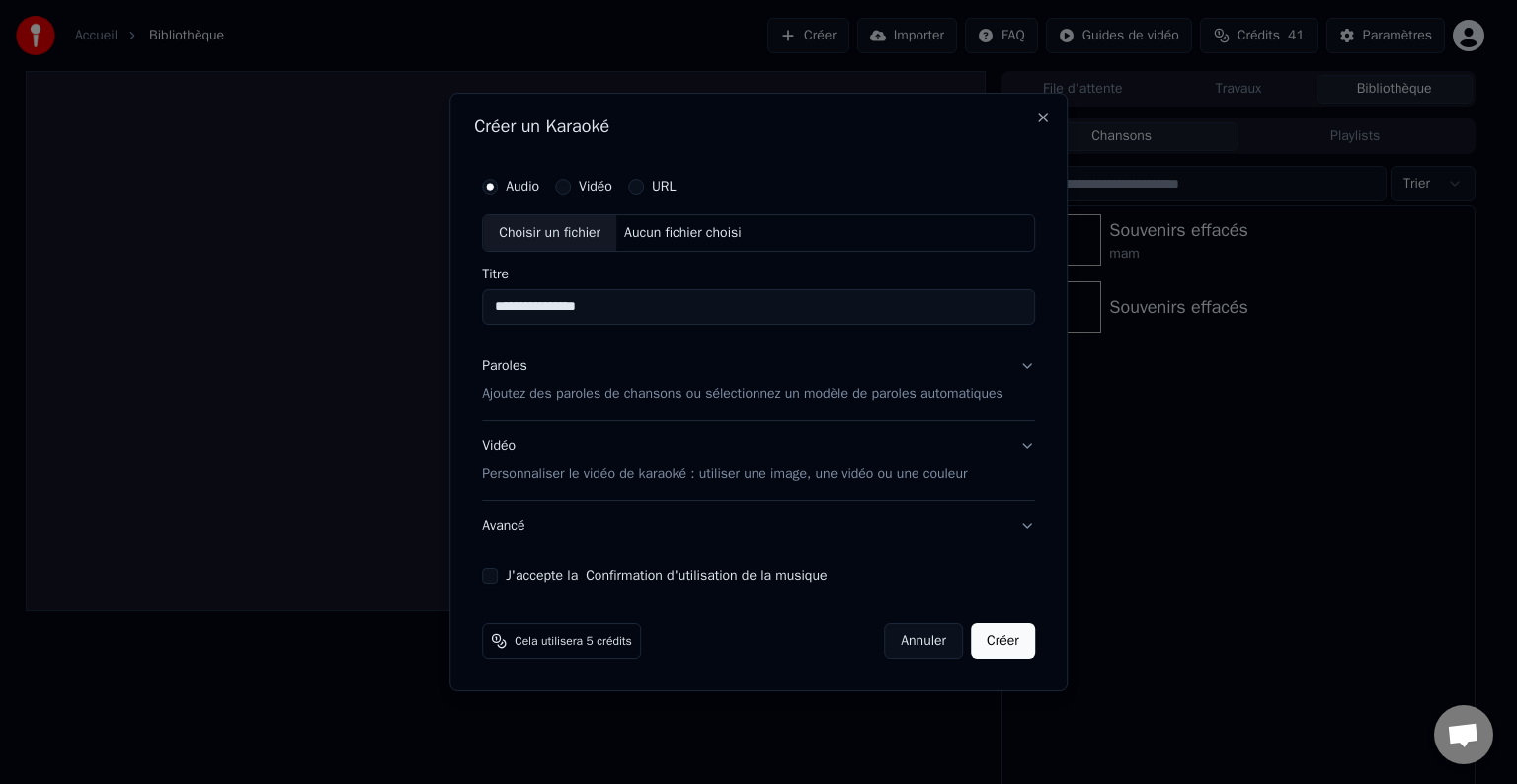 click on "**********" at bounding box center [758, 307] 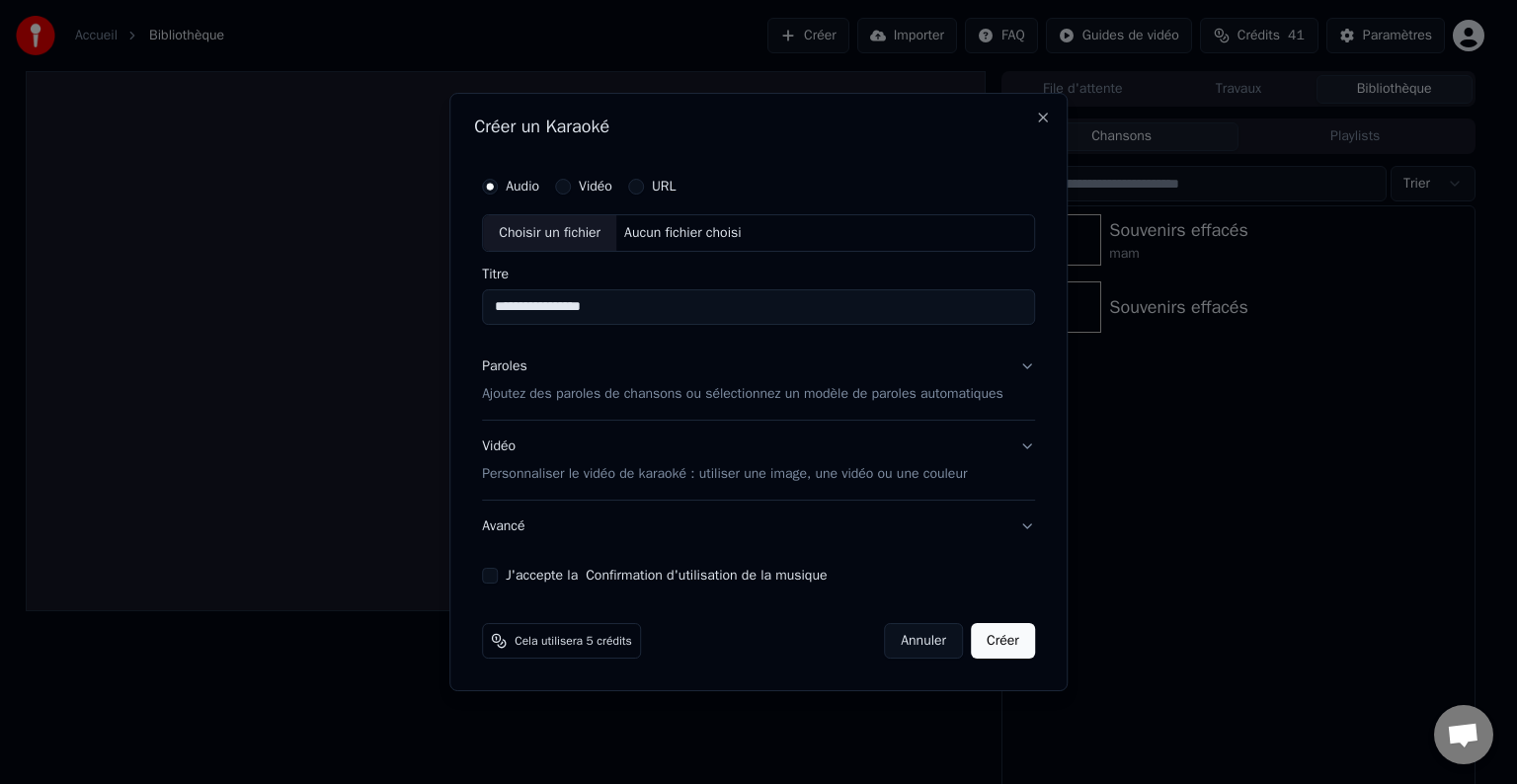 click on "**********" at bounding box center (758, 307) 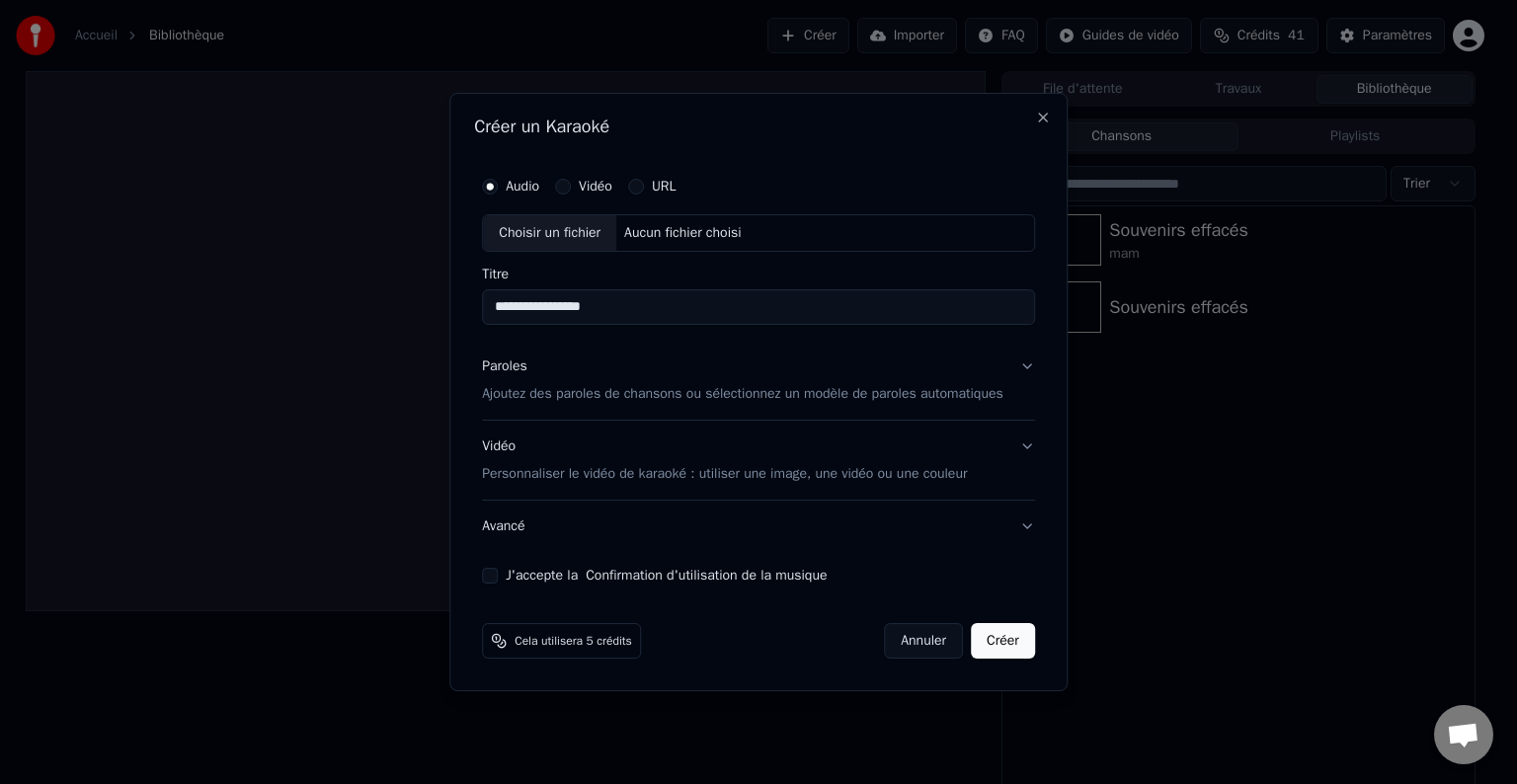 click on "**********" at bounding box center (758, 307) 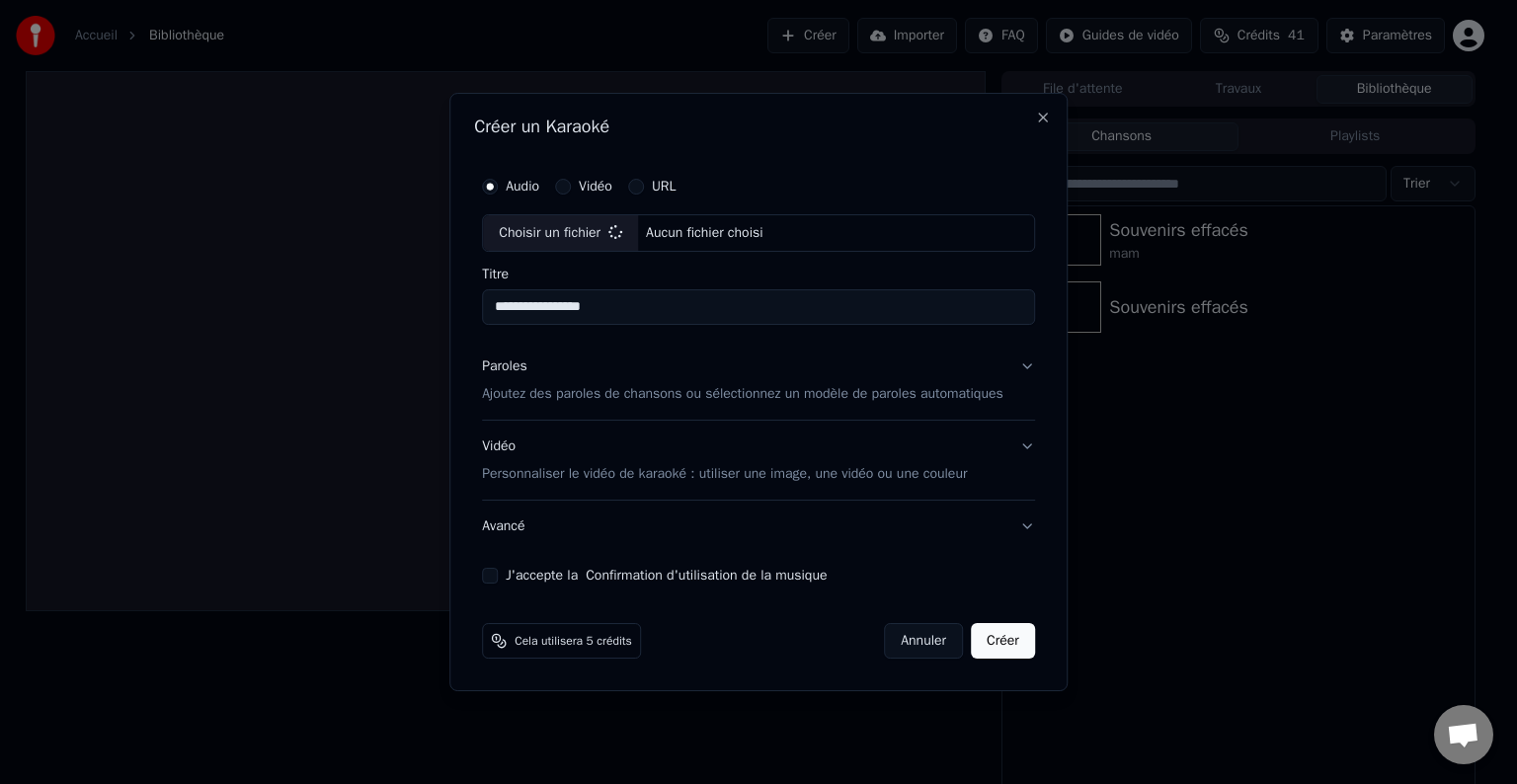 type on "**********" 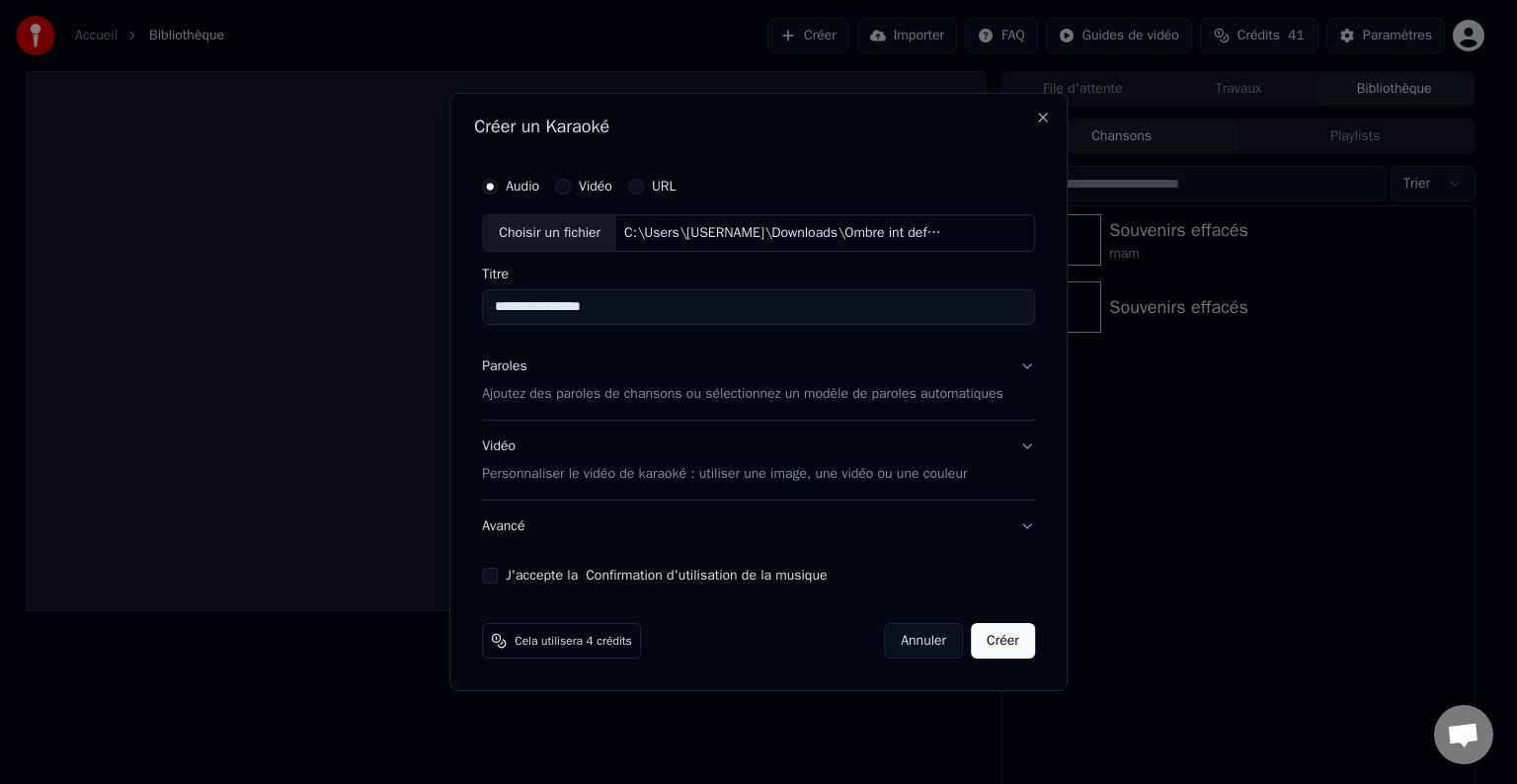 drag, startPoint x: 1126, startPoint y: 581, endPoint x: 1138, endPoint y: 531, distance: 51.41984 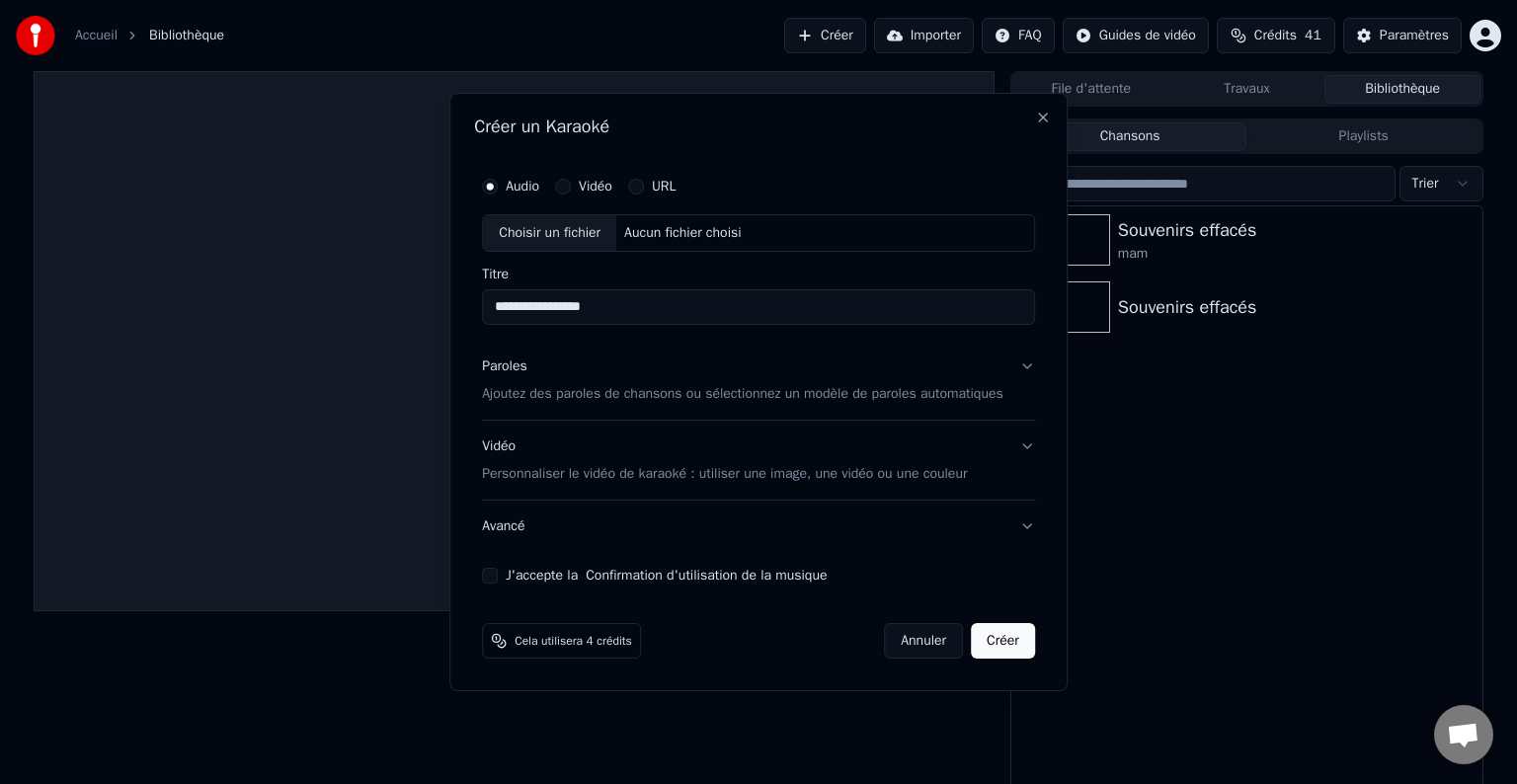 type 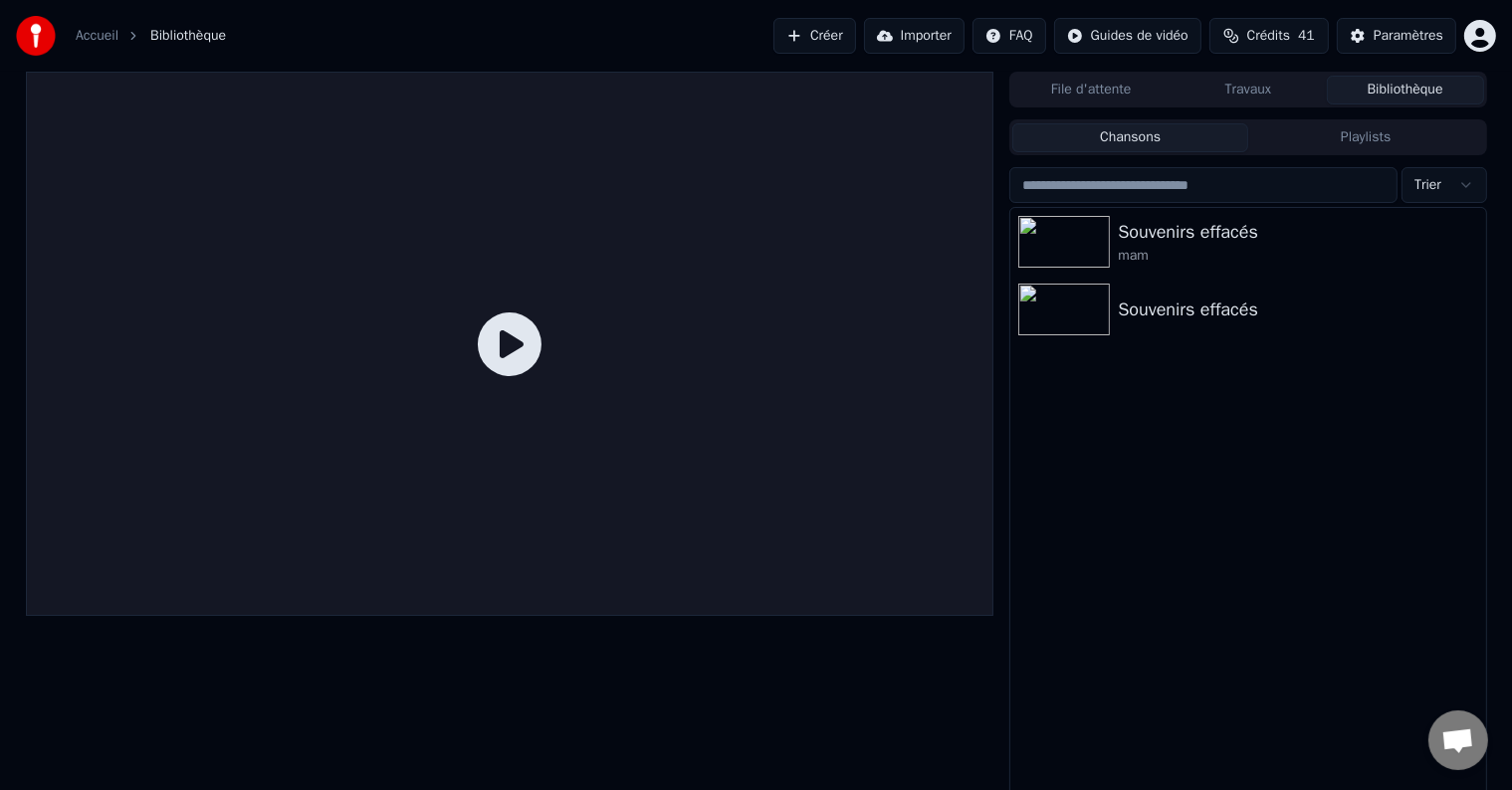 click on "Créer" at bounding box center [814, 36] 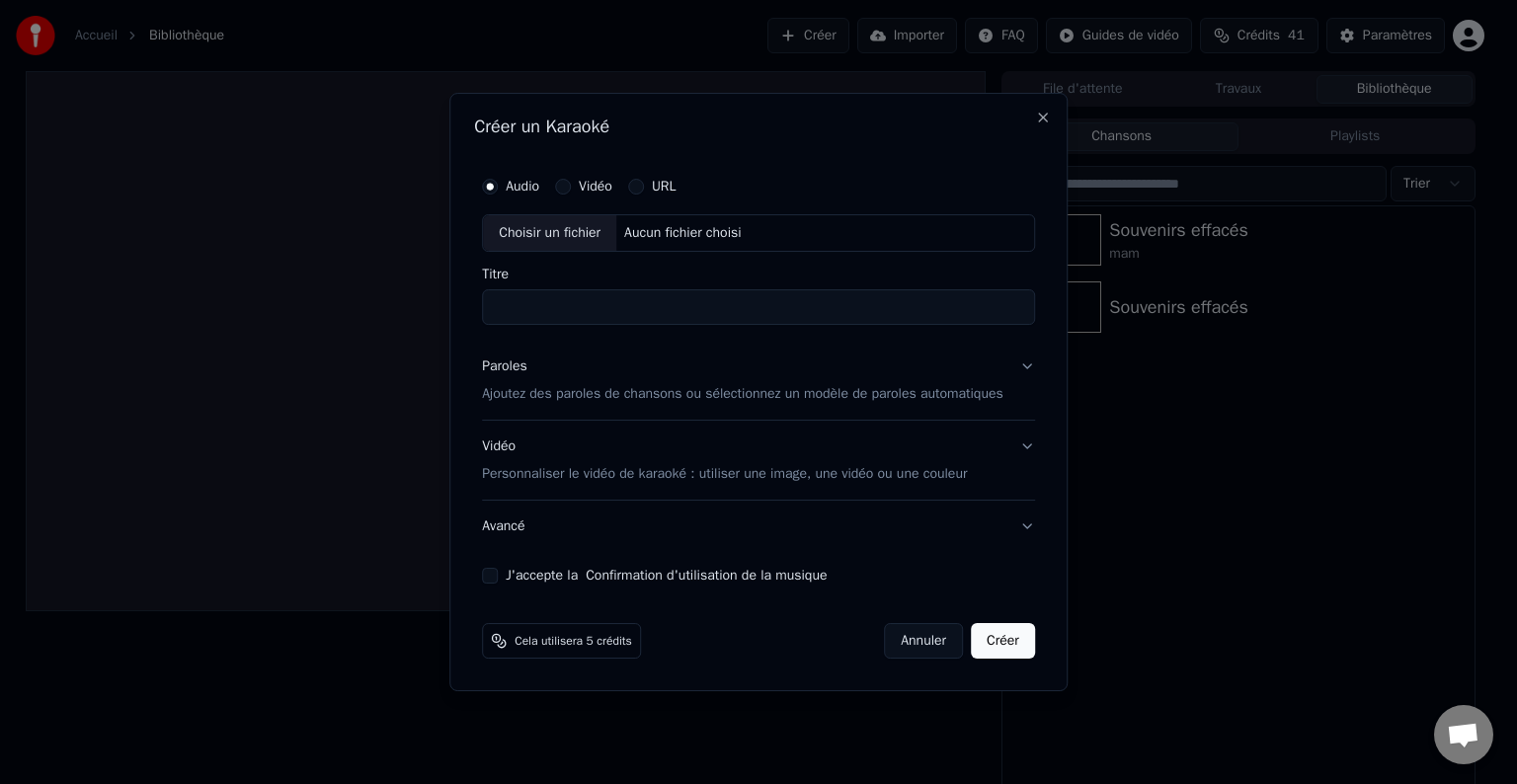 click on "Ajoutez des paroles de chansons ou sélectionnez un modèle de paroles automatiques" at bounding box center [743, 394] 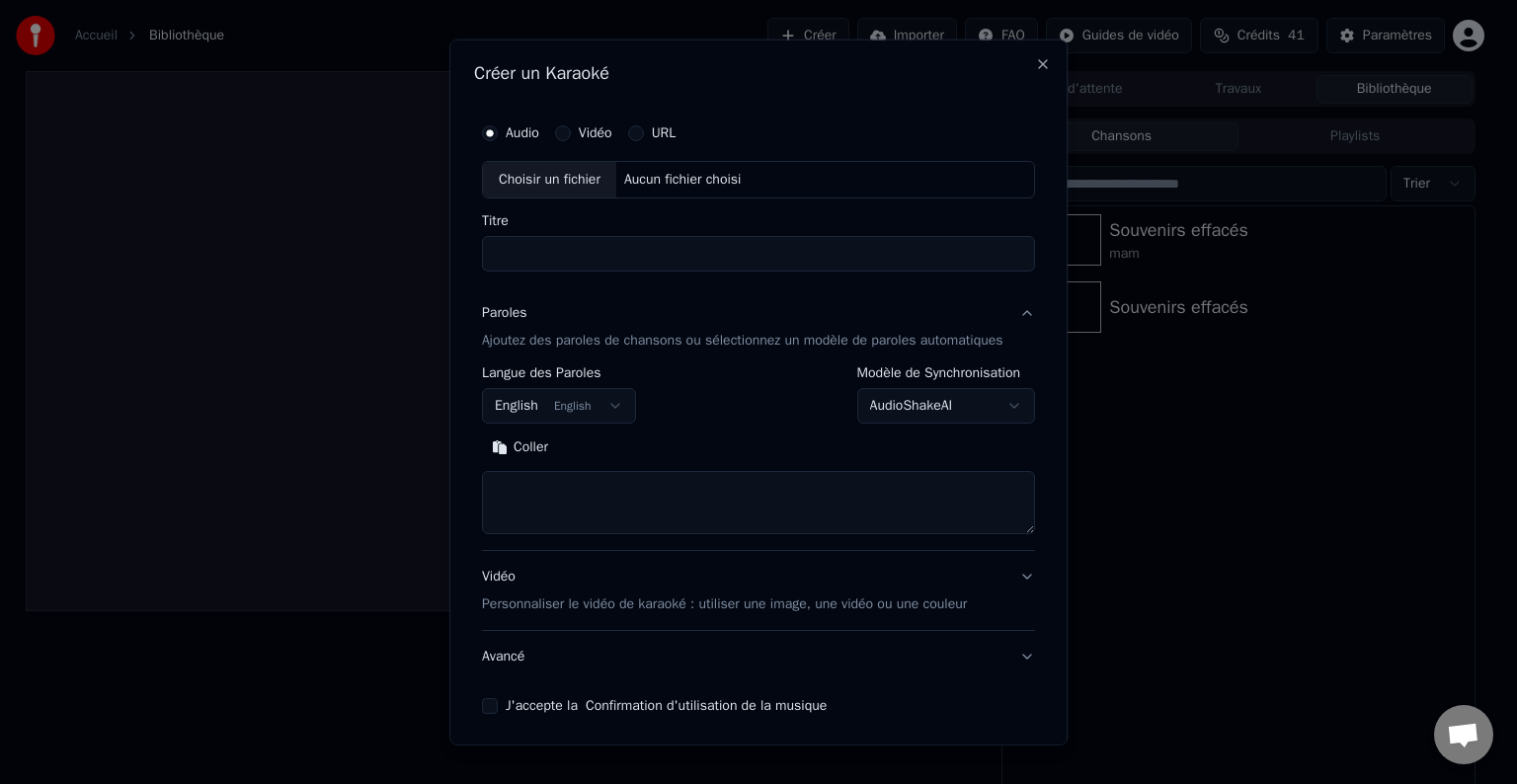 click on "Coller" at bounding box center (519, 447) 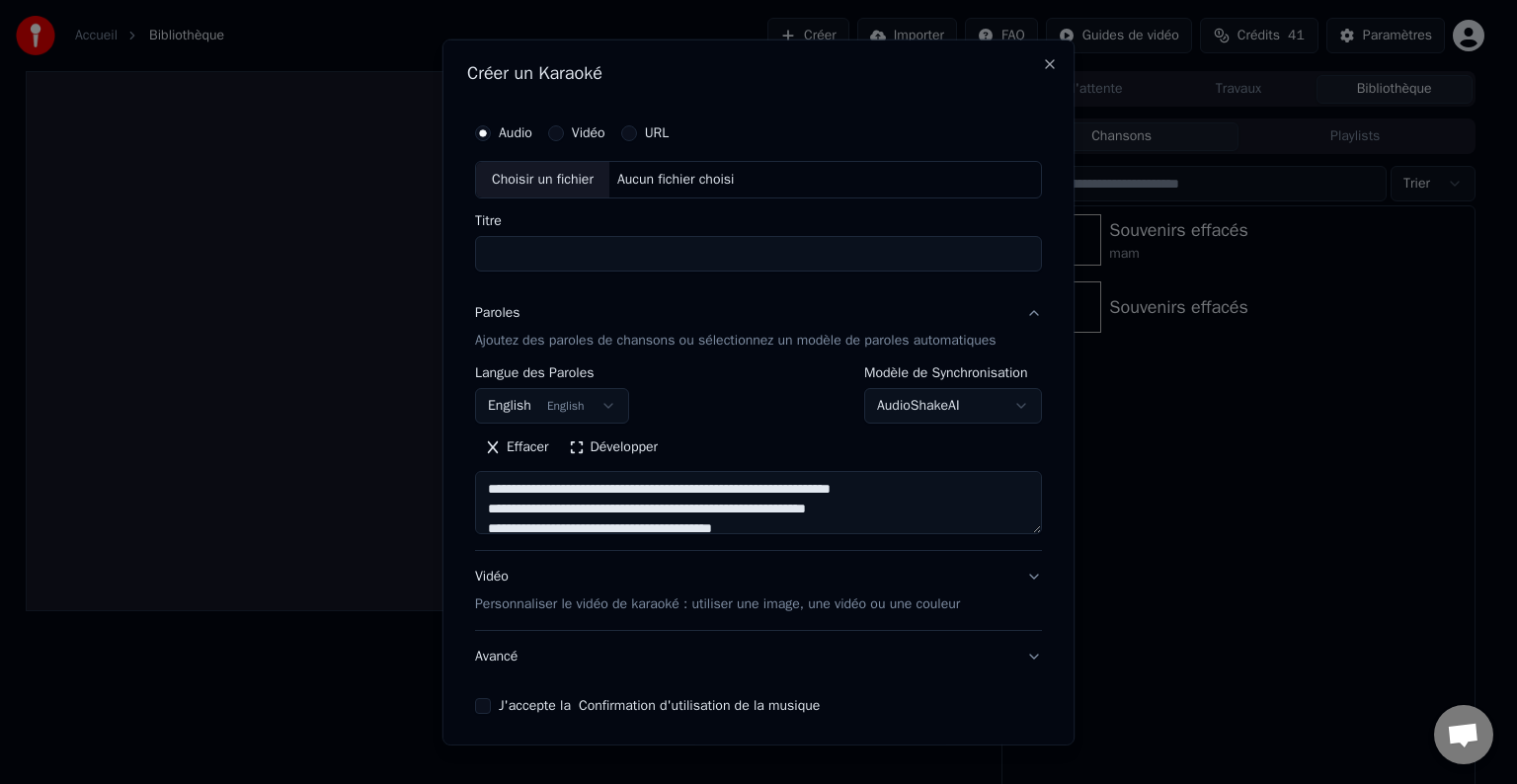 type on "**********" 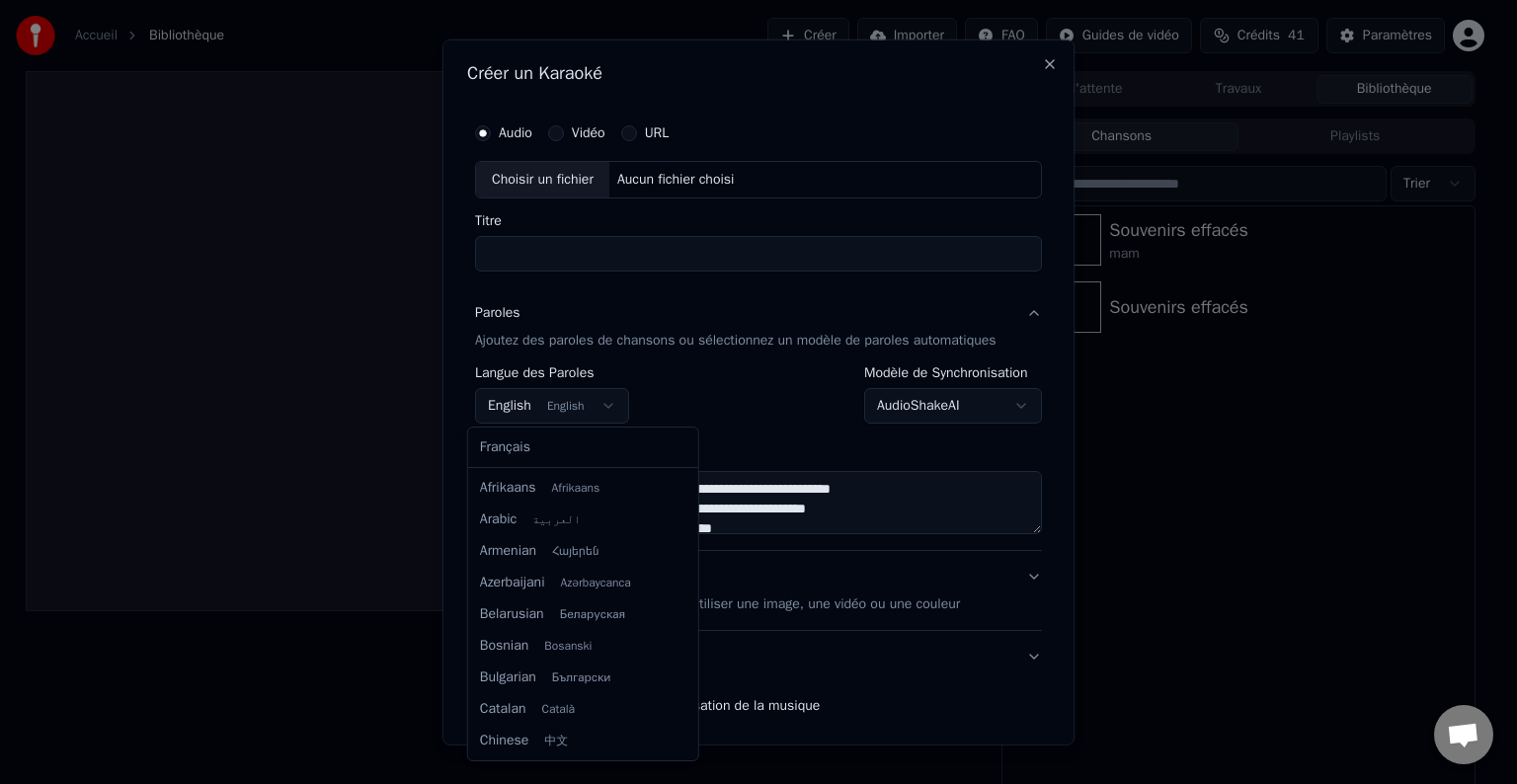 scroll, scrollTop: 158, scrollLeft: 0, axis: vertical 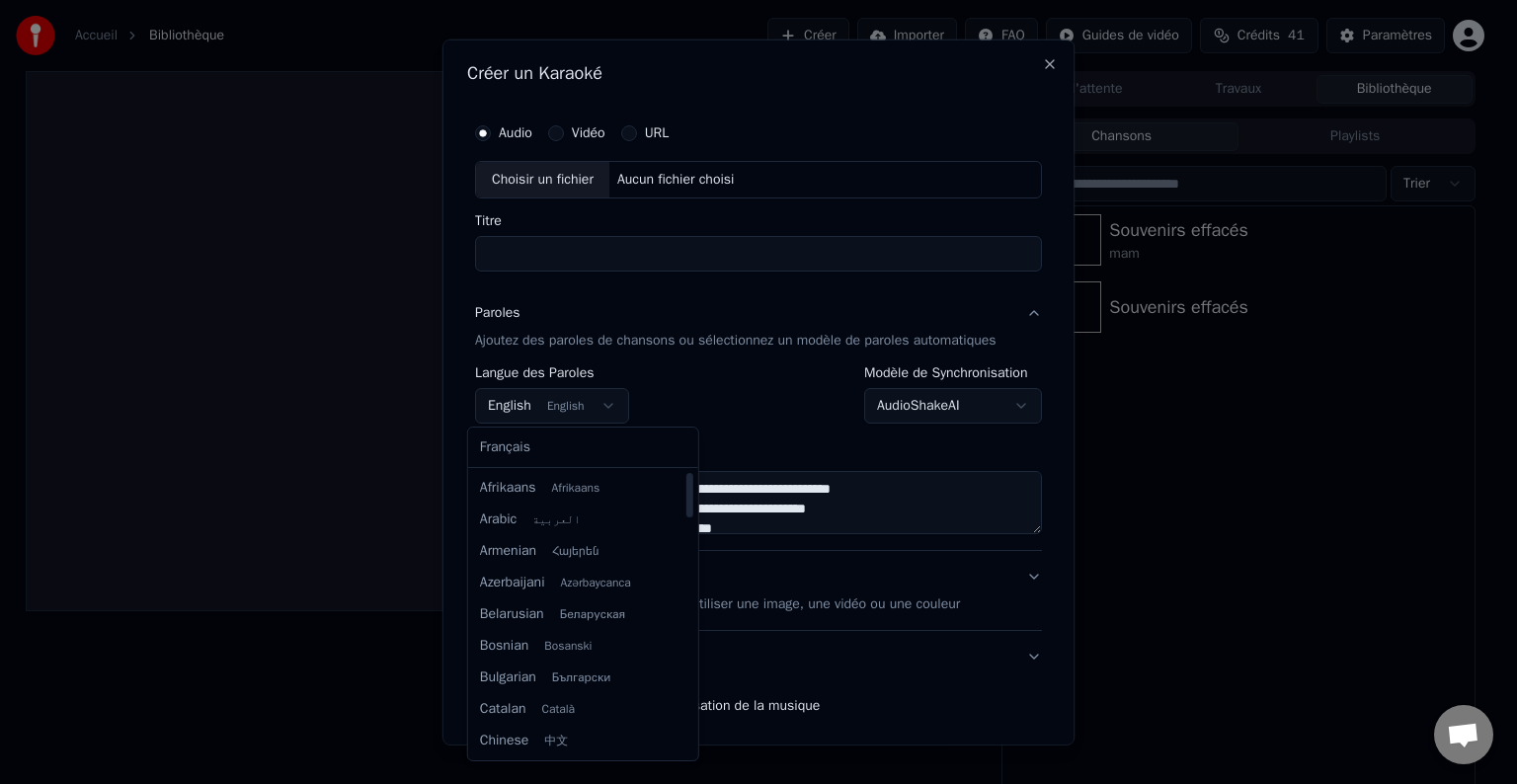 select on "**" 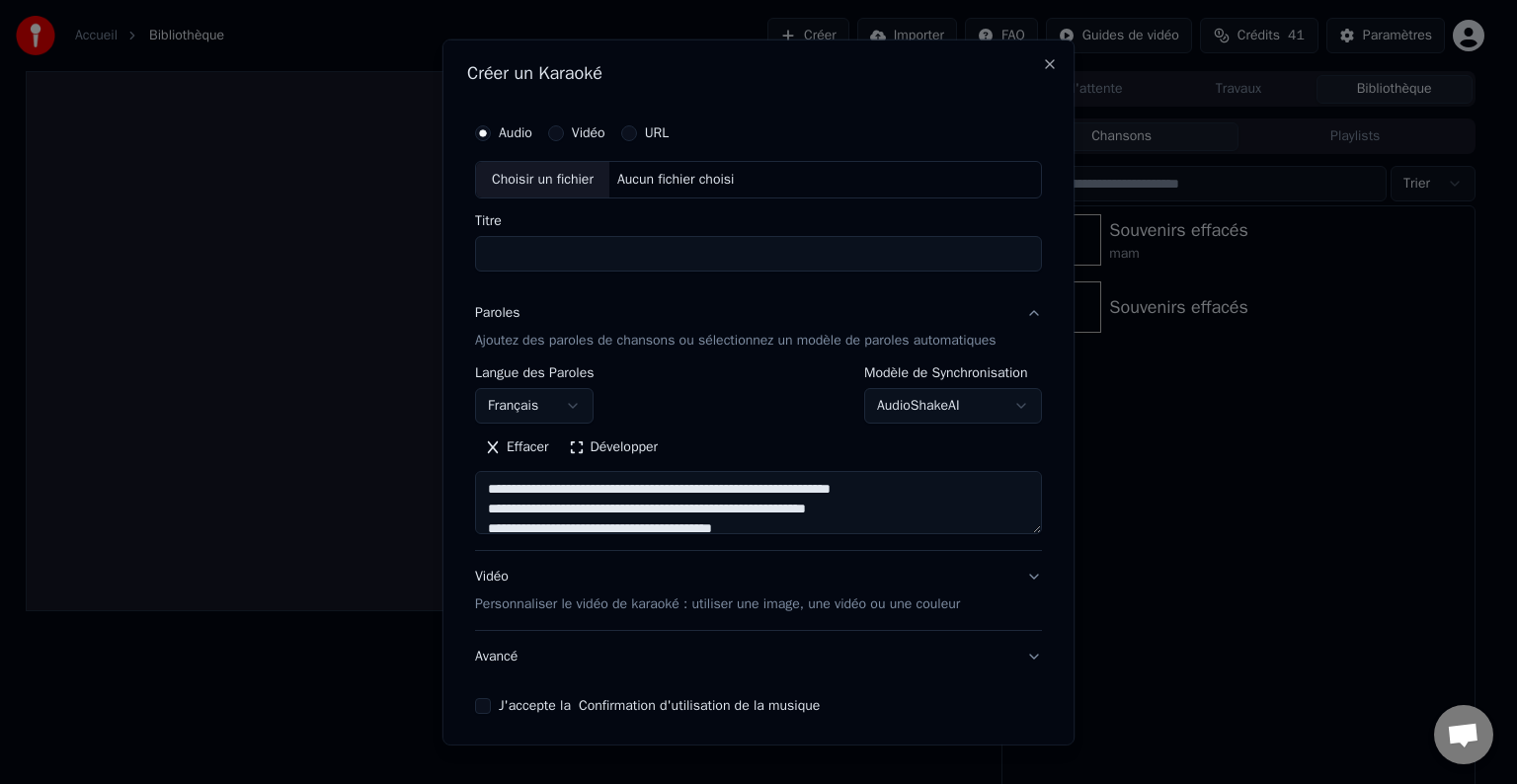 type on "**********" 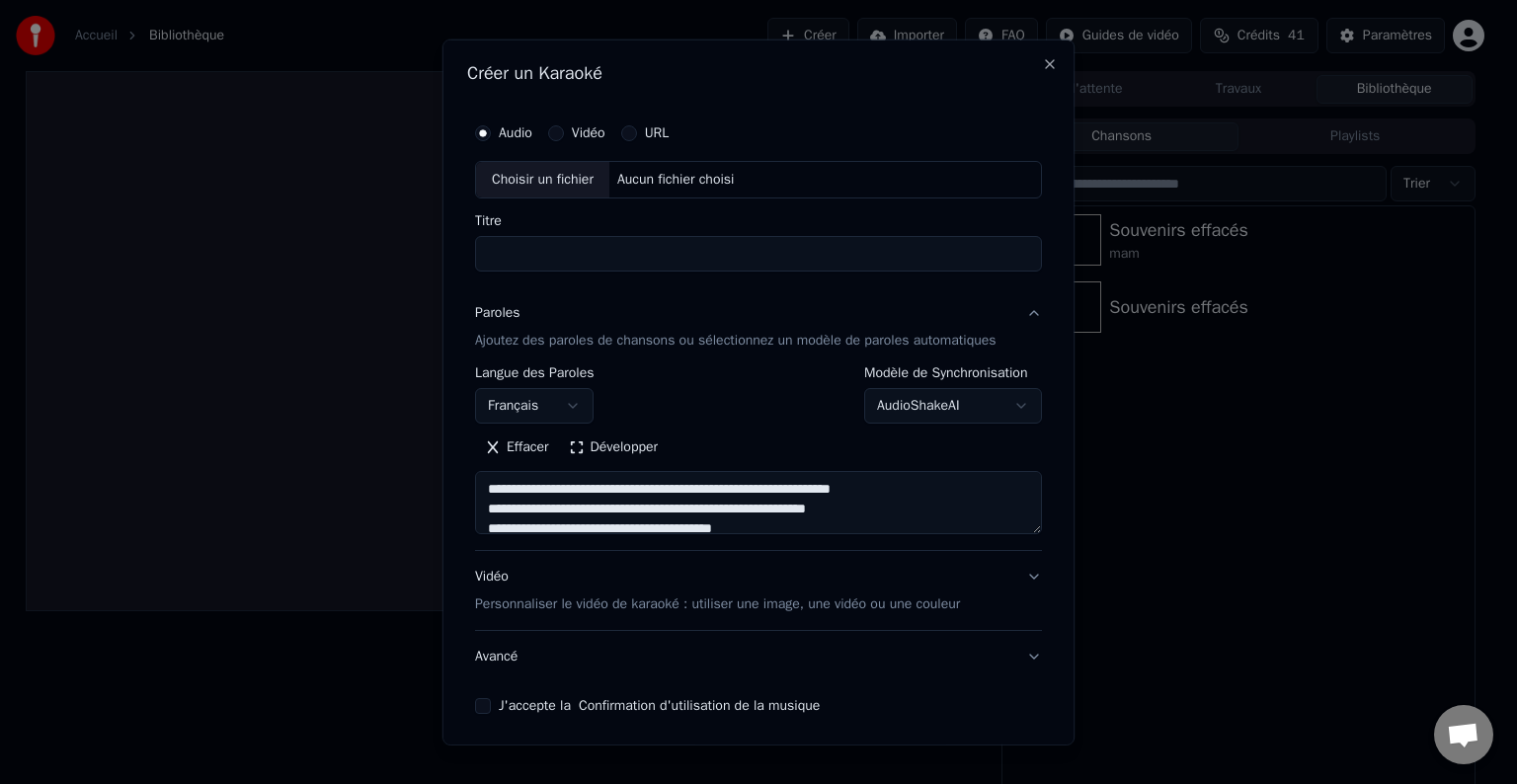 type on "*" 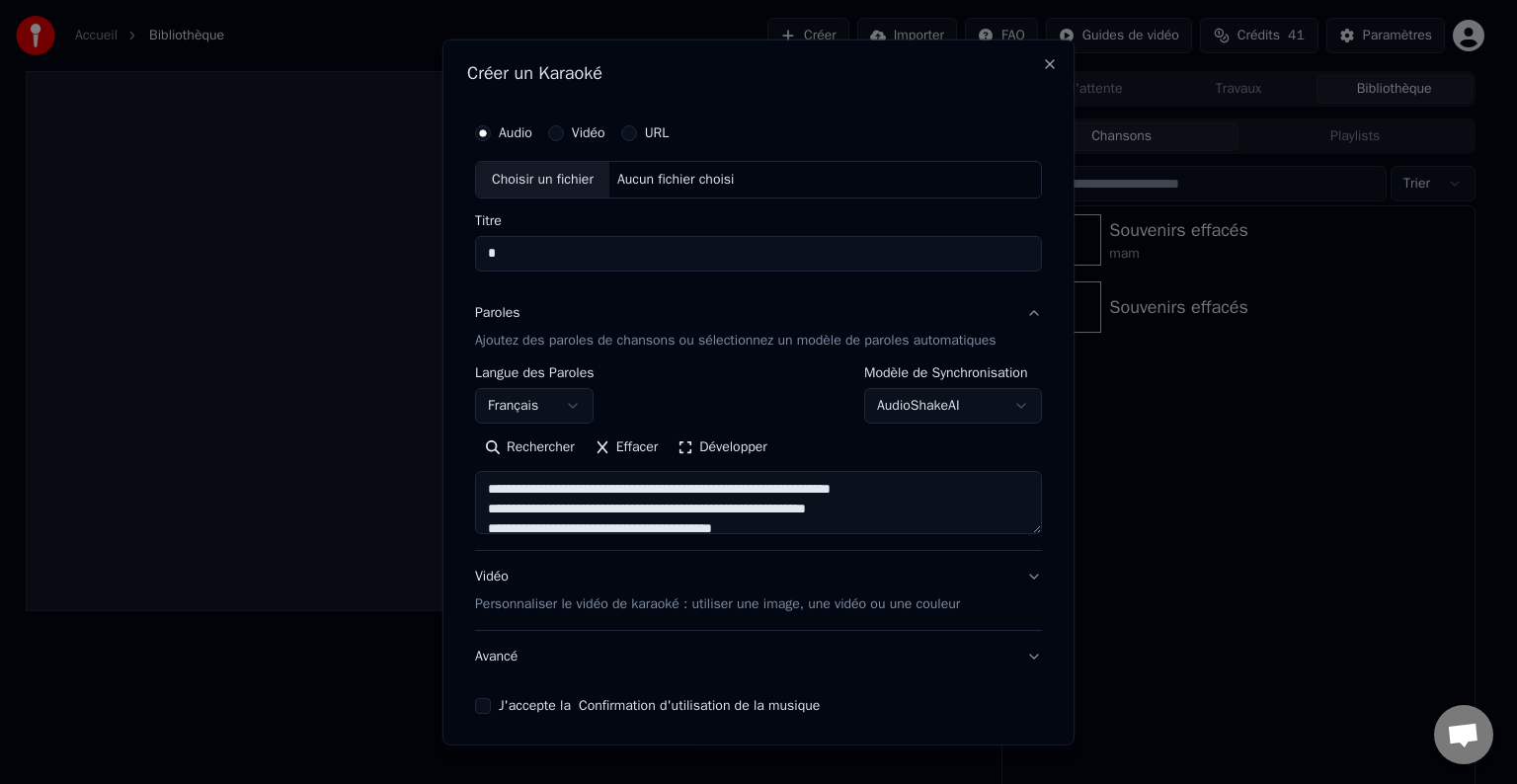 type on "**" 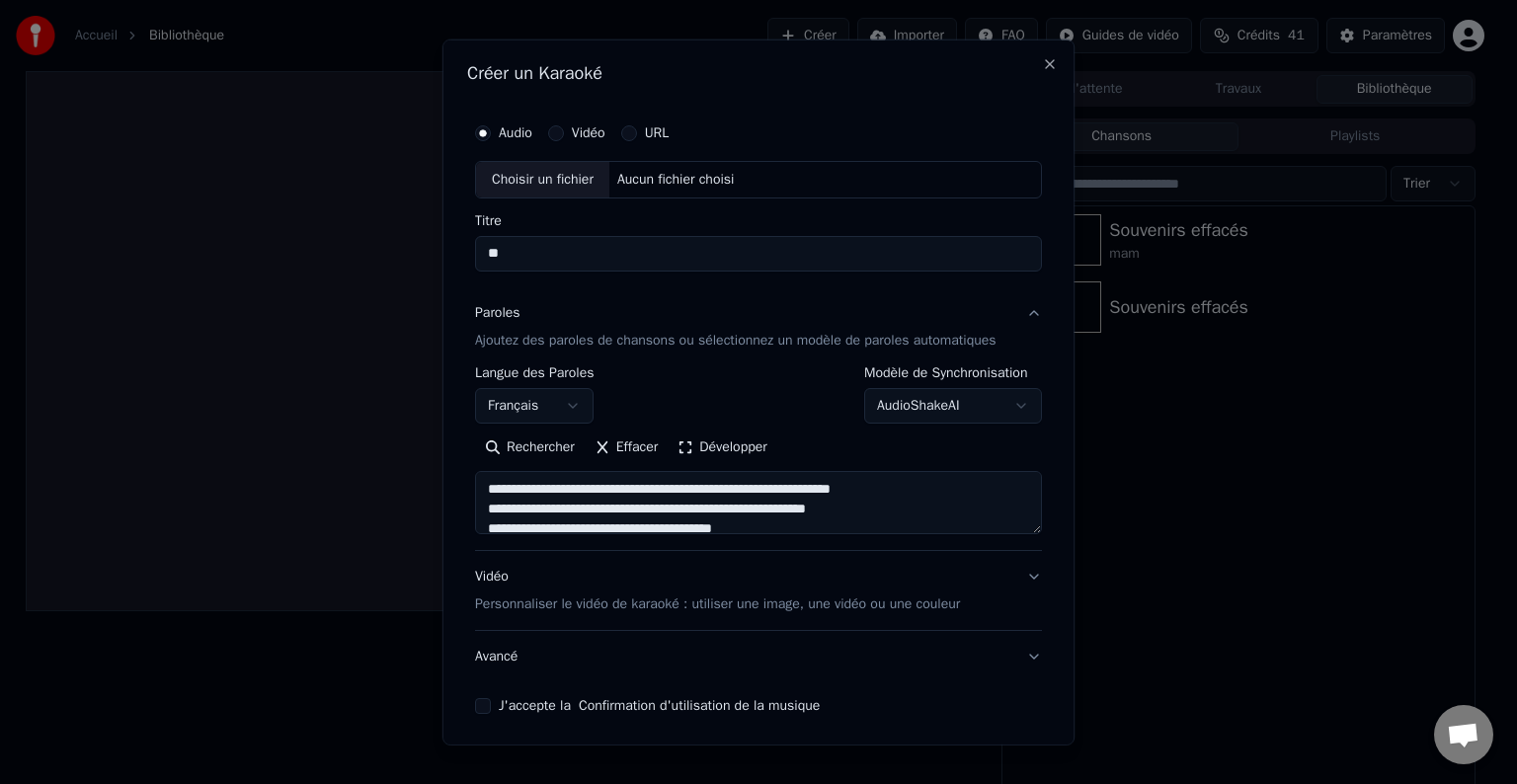 type on "***" 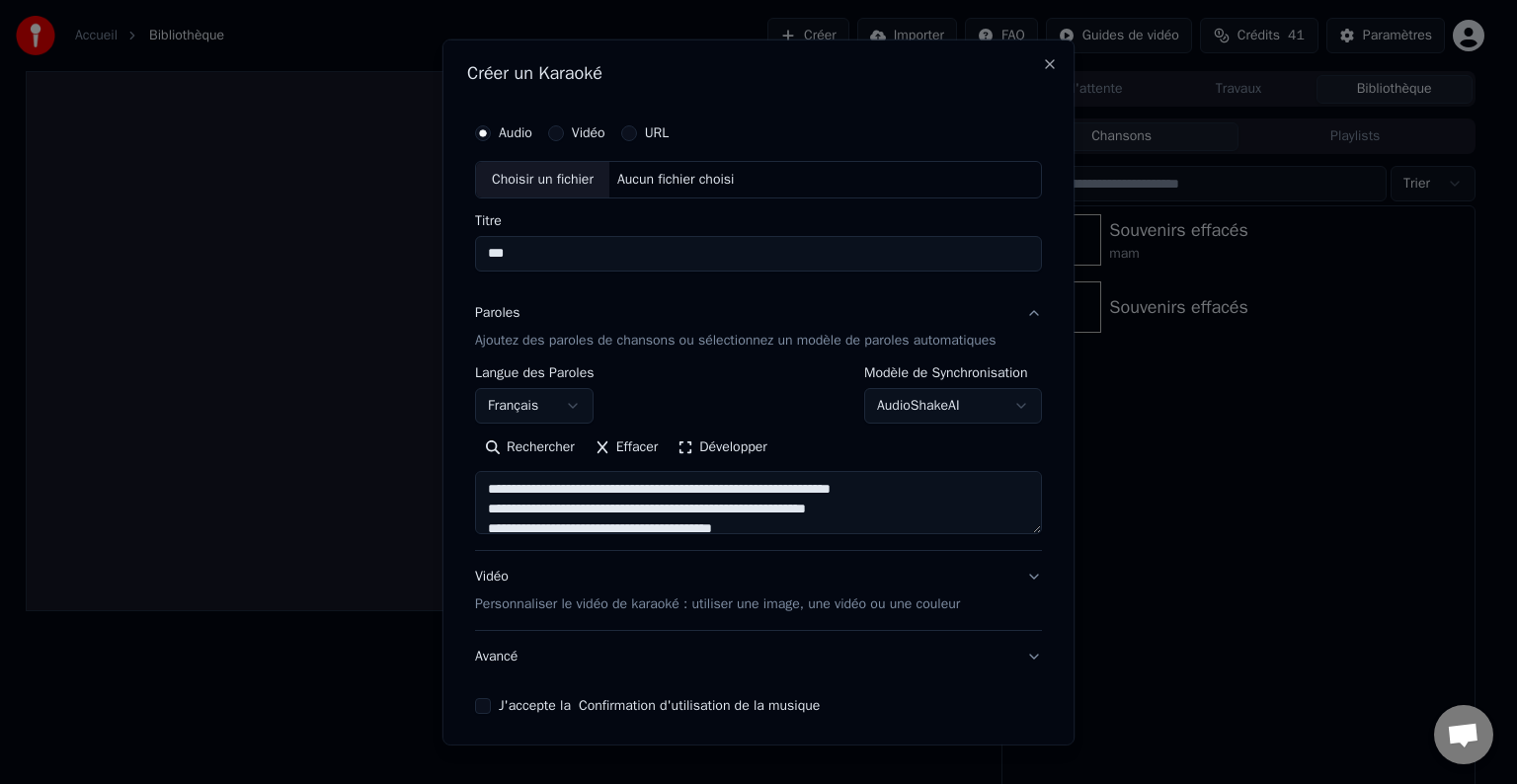 type on "****" 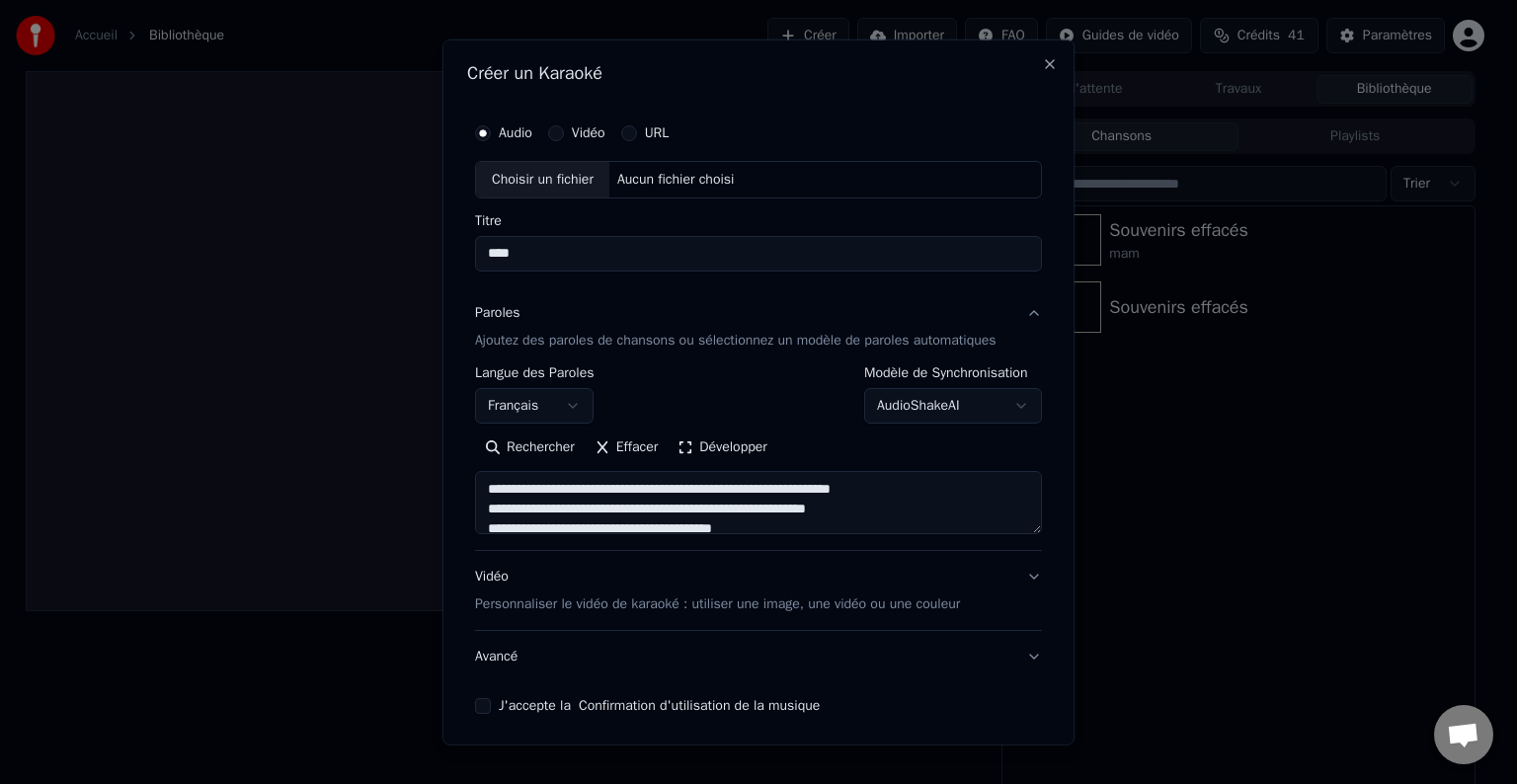 type on "*****" 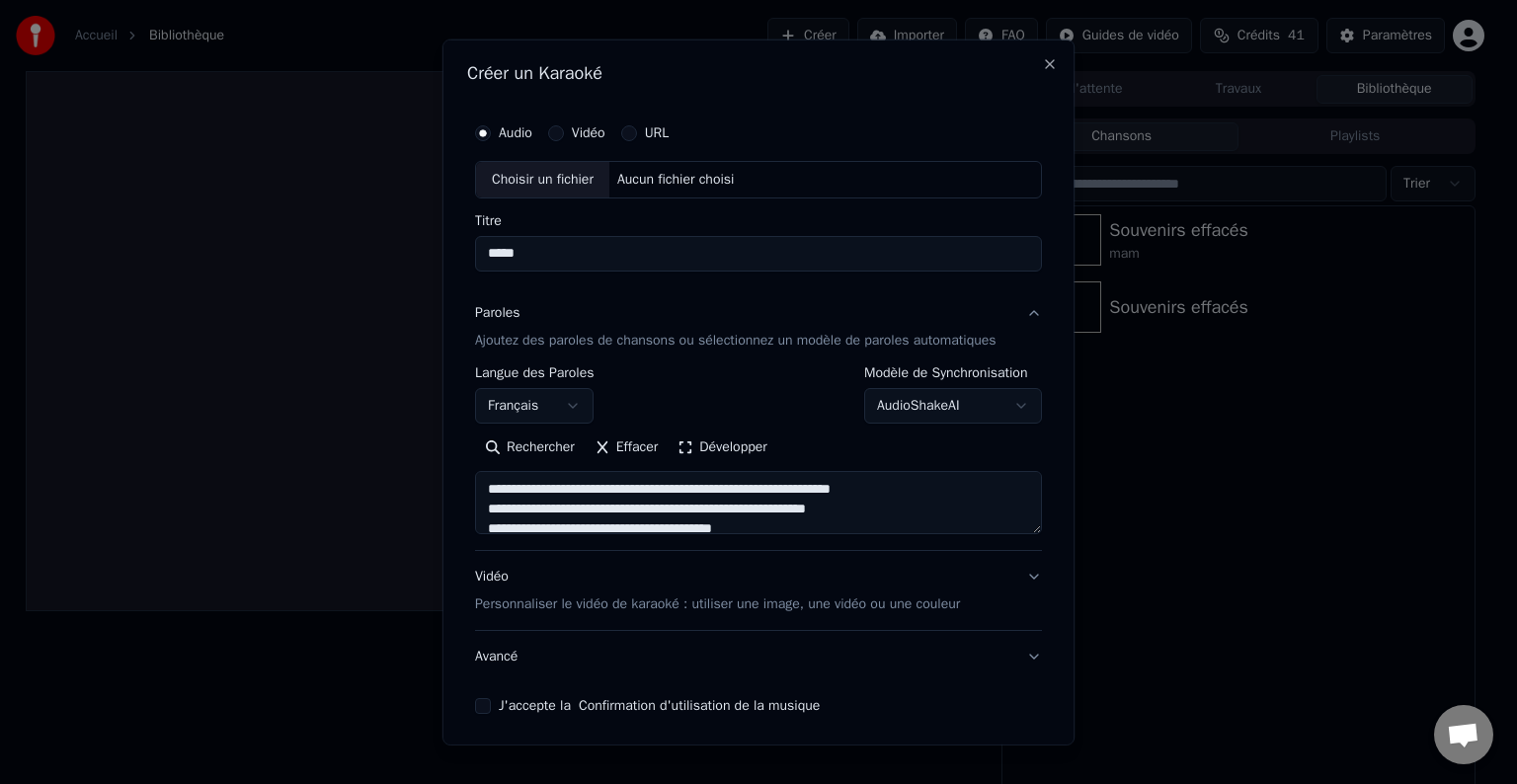 type on "******" 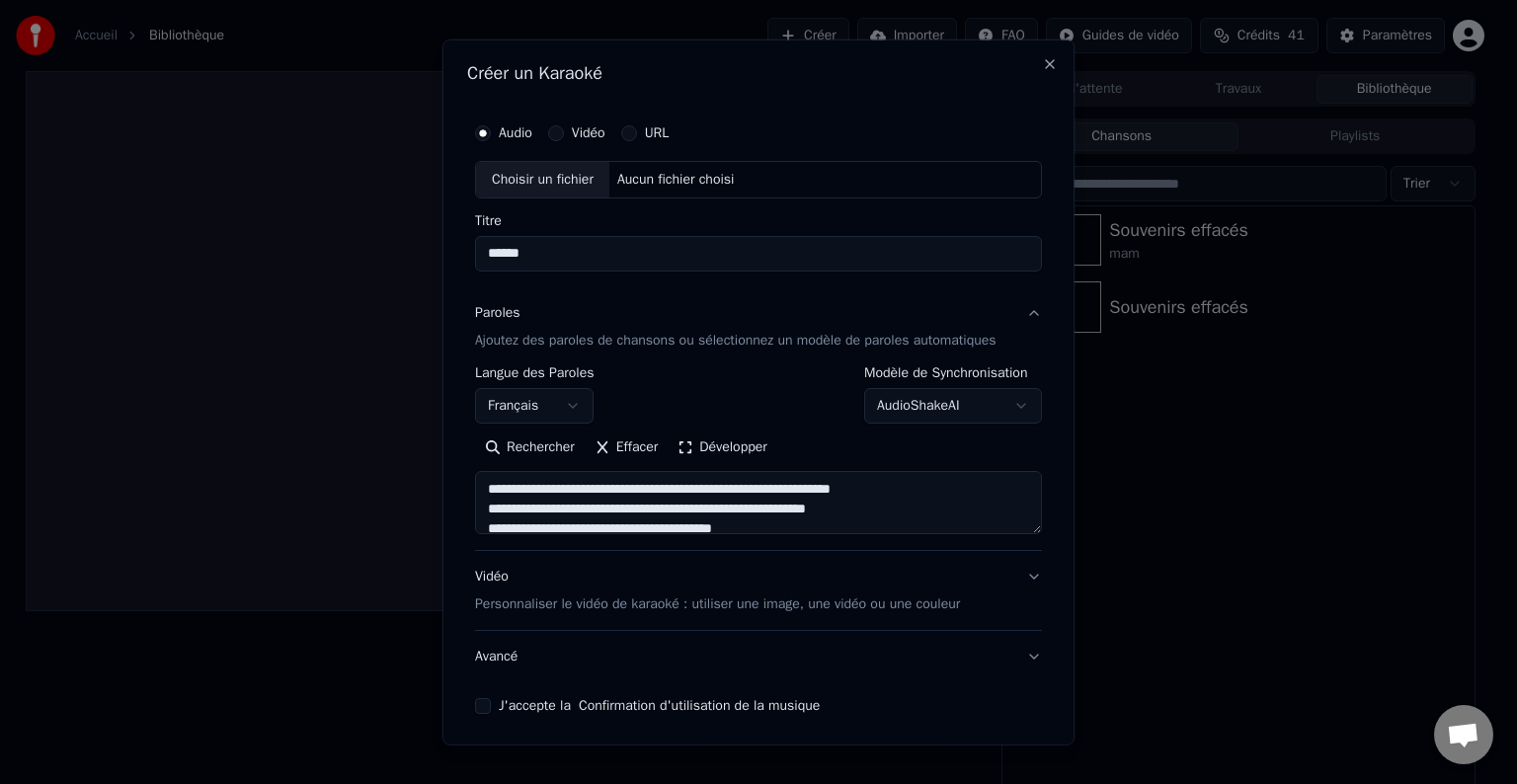 type on "******" 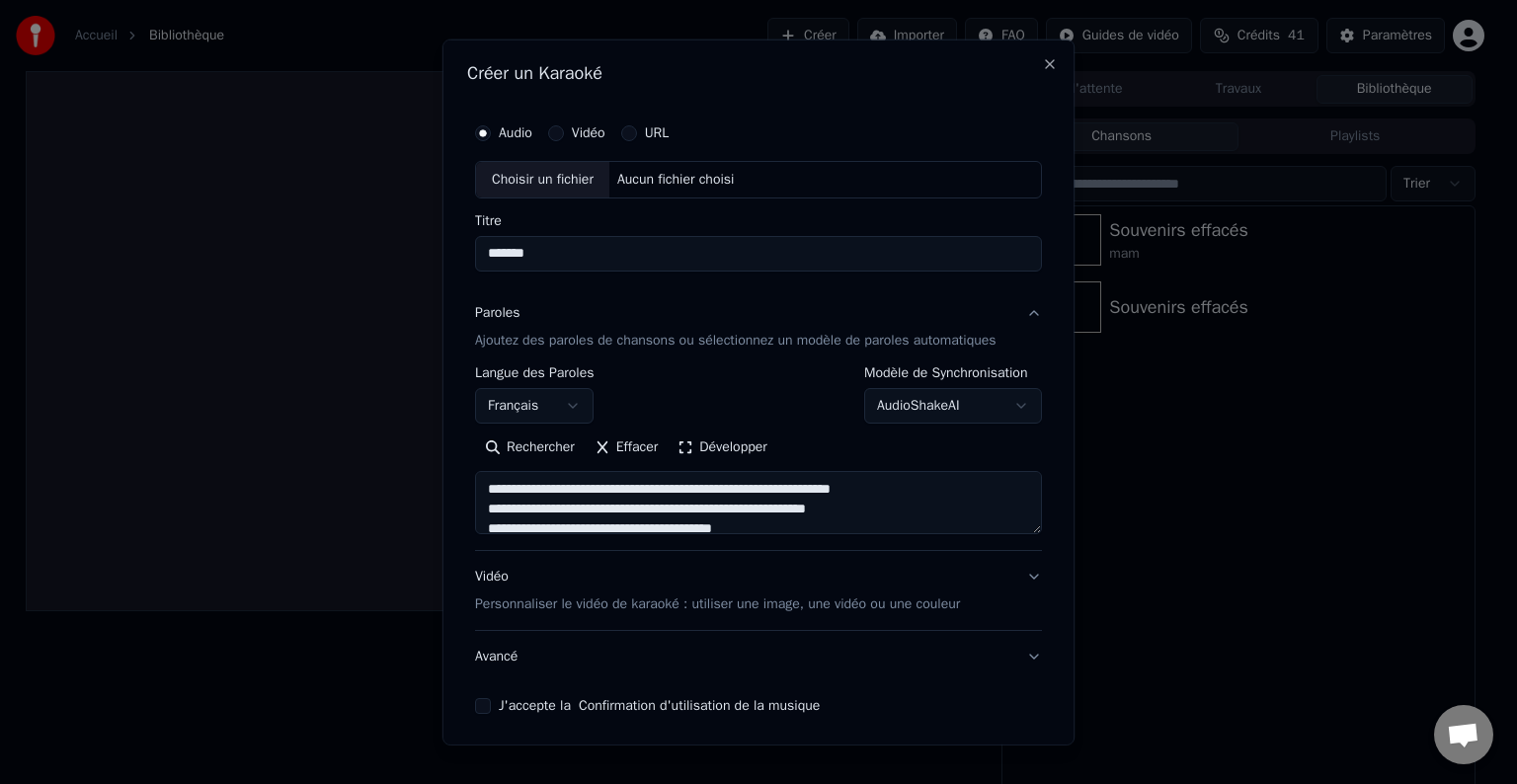 type on "********" 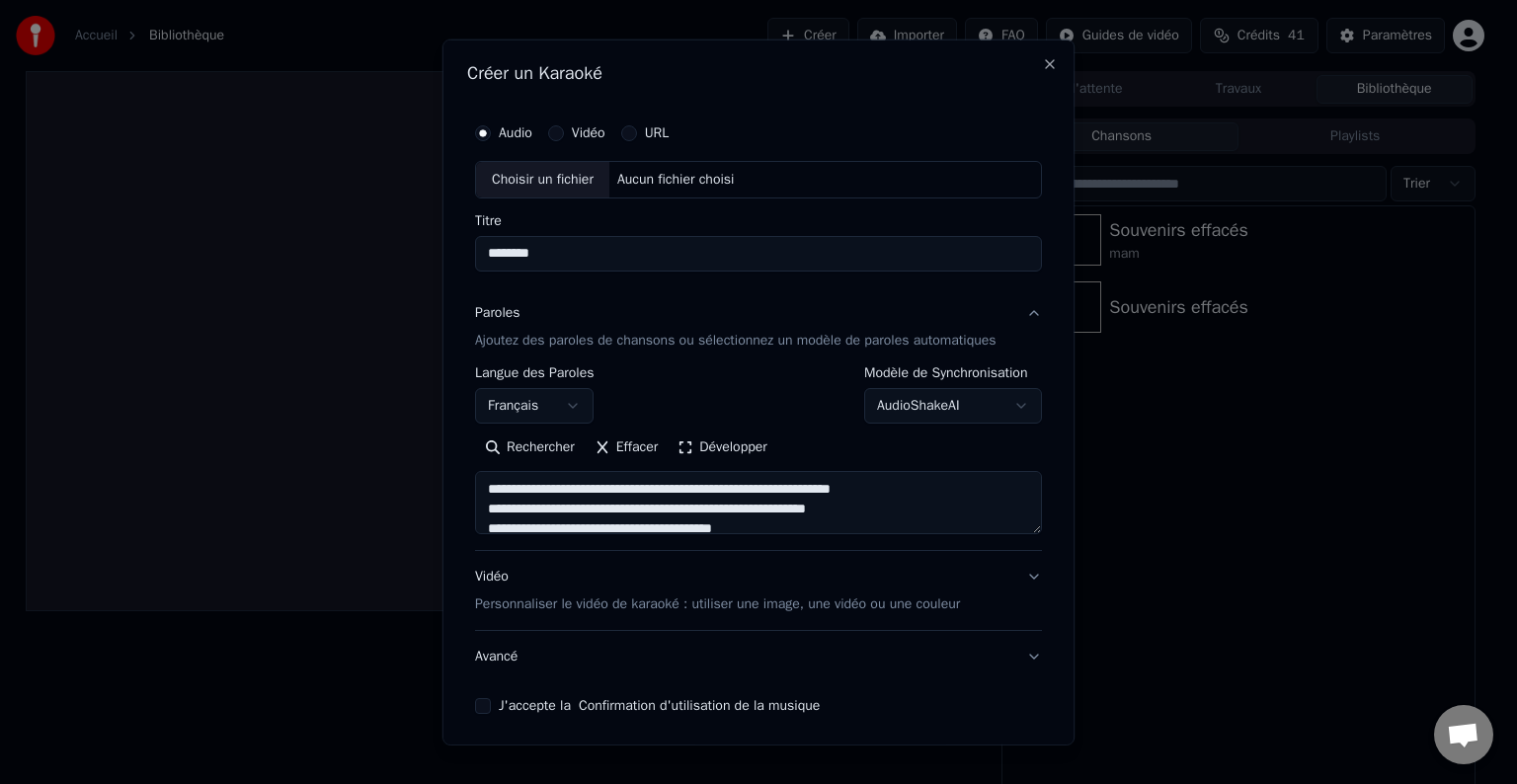type on "*********" 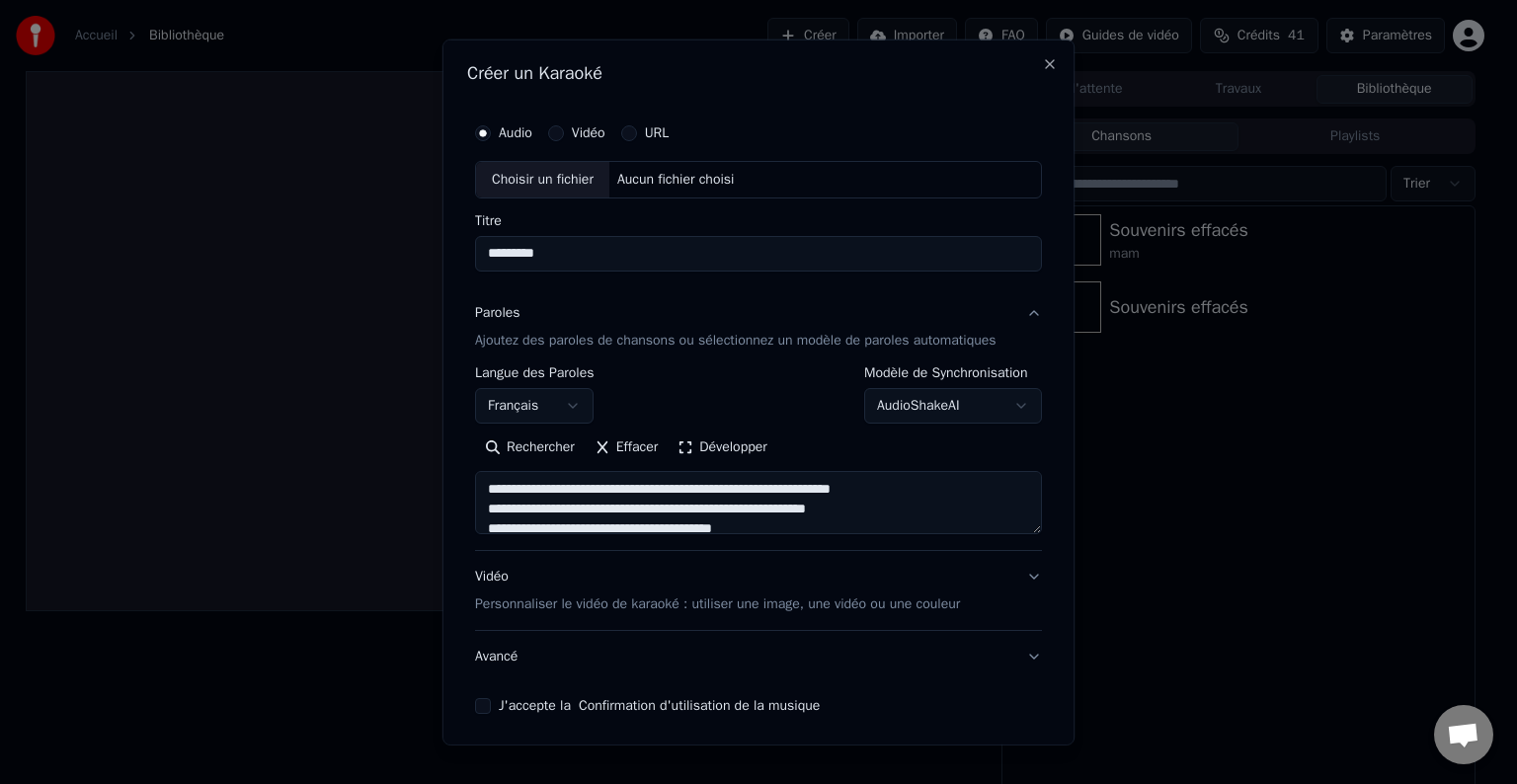 type on "**********" 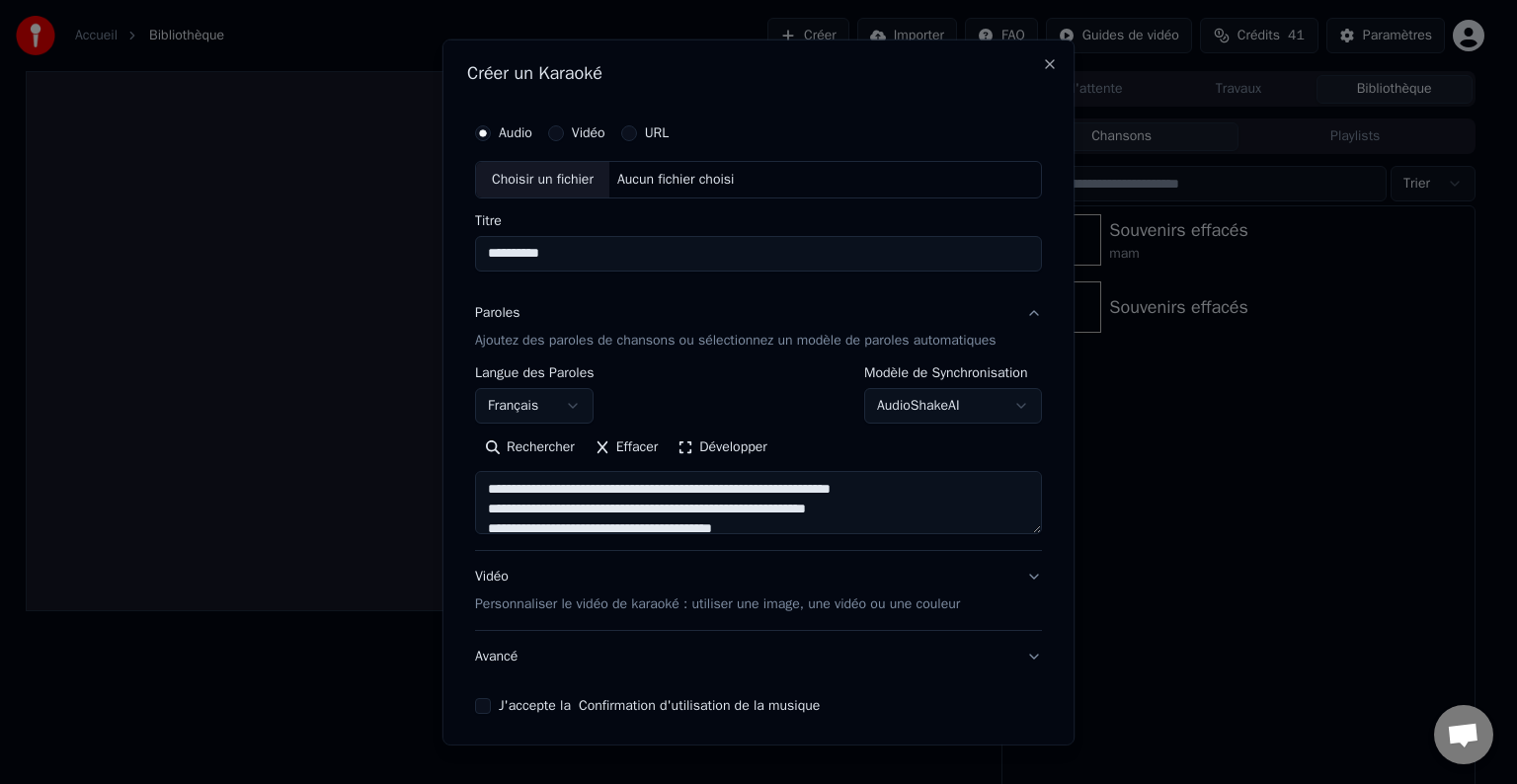 type on "**********" 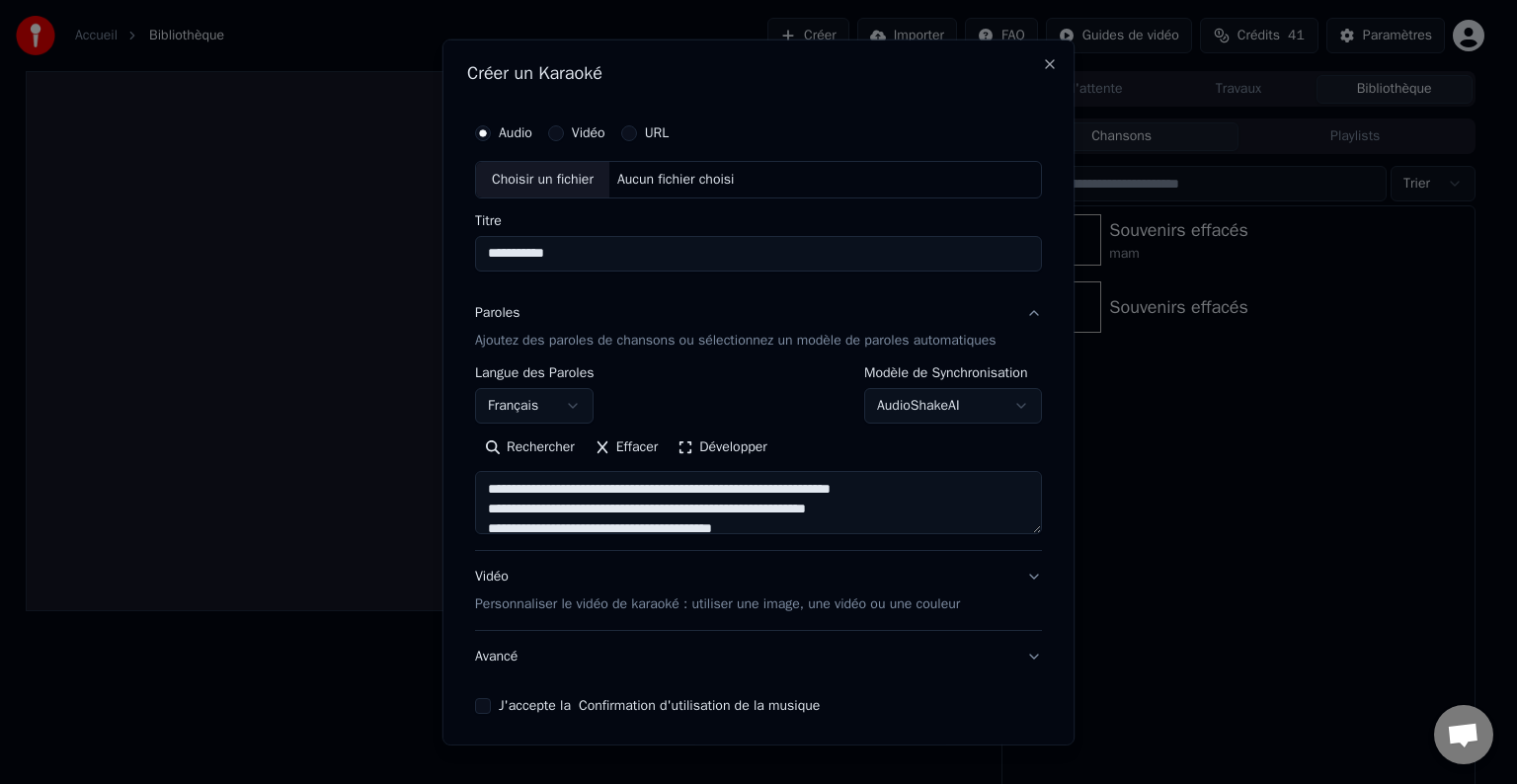 type on "**********" 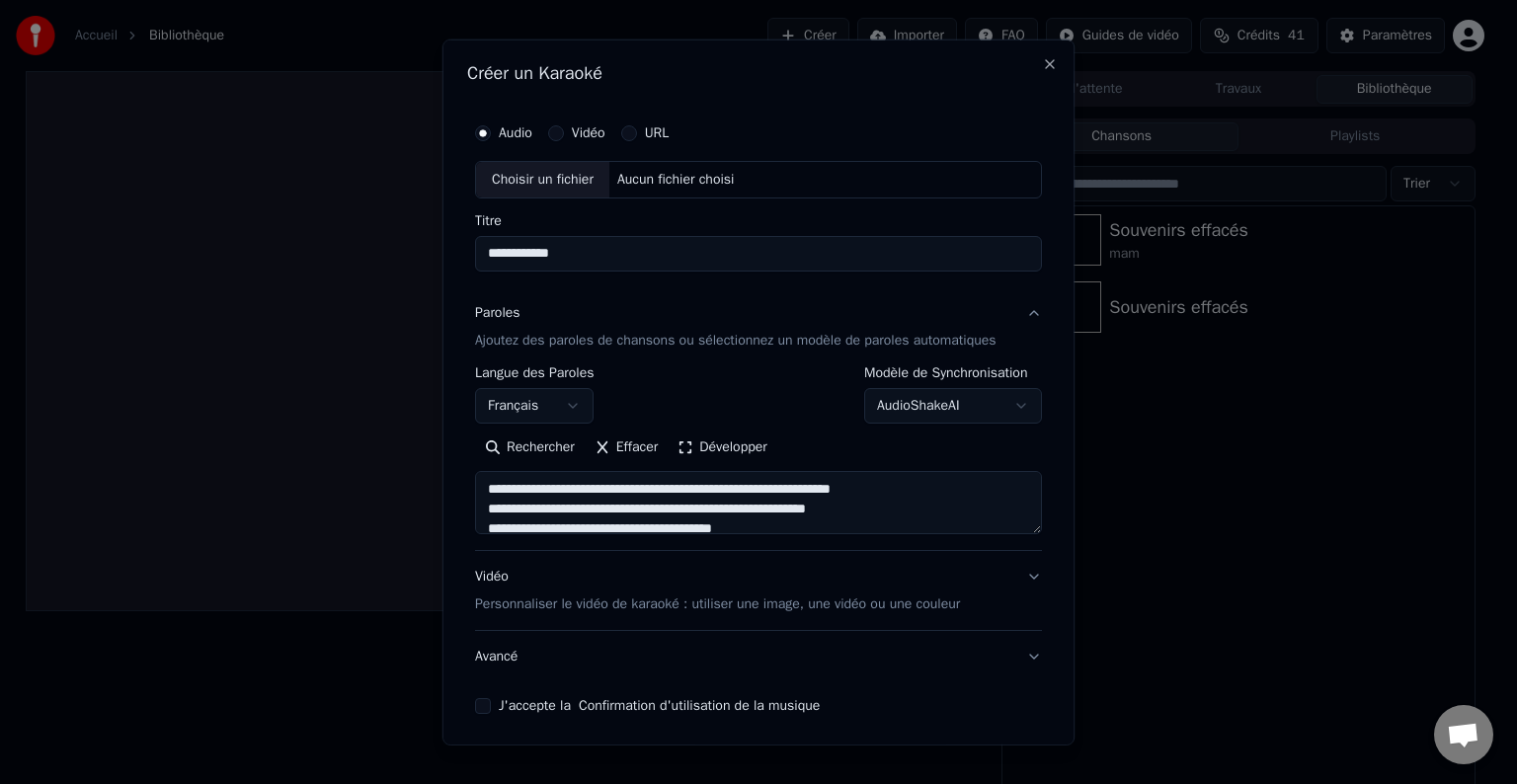 type on "**********" 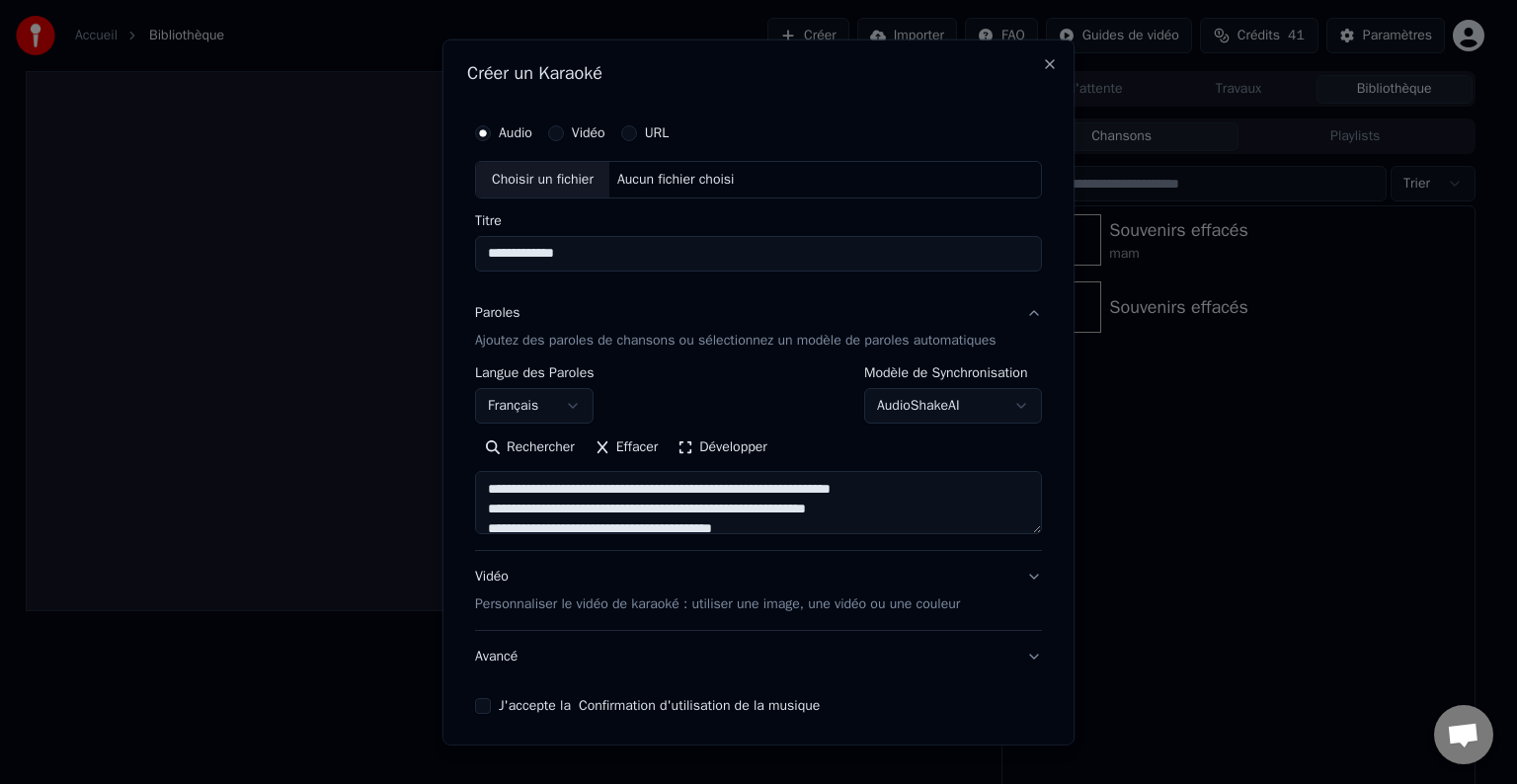 type on "**********" 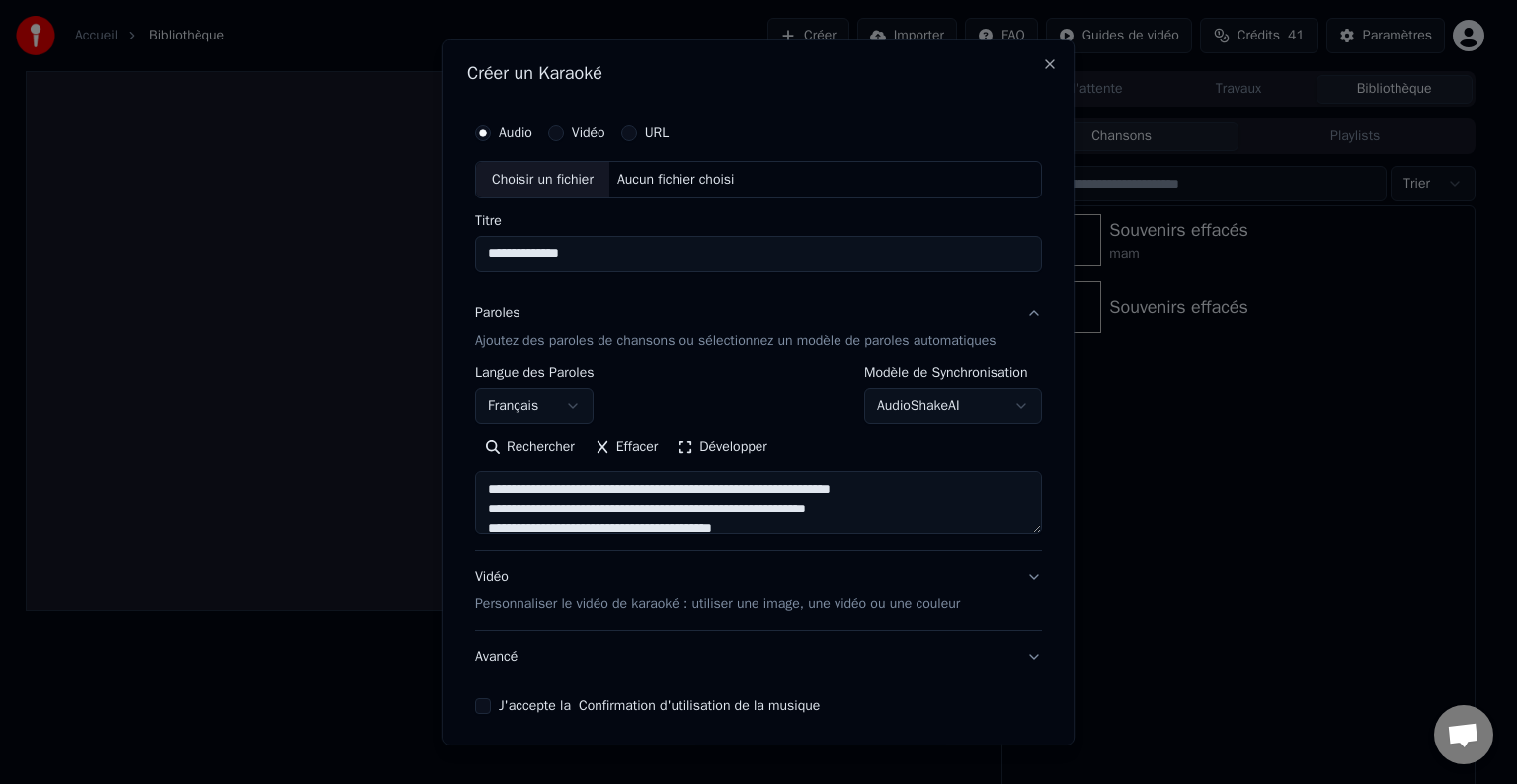 type on "**********" 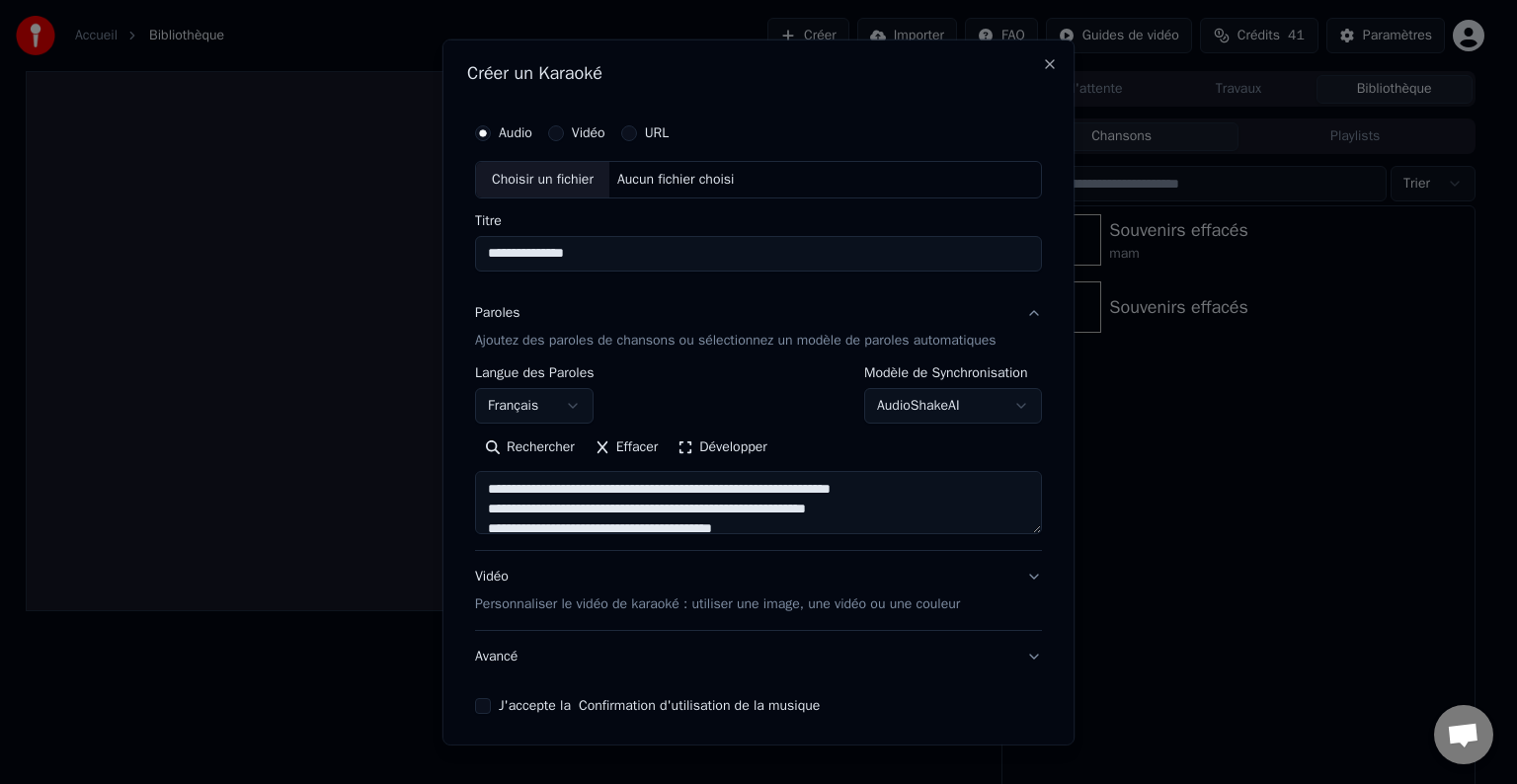 type on "**********" 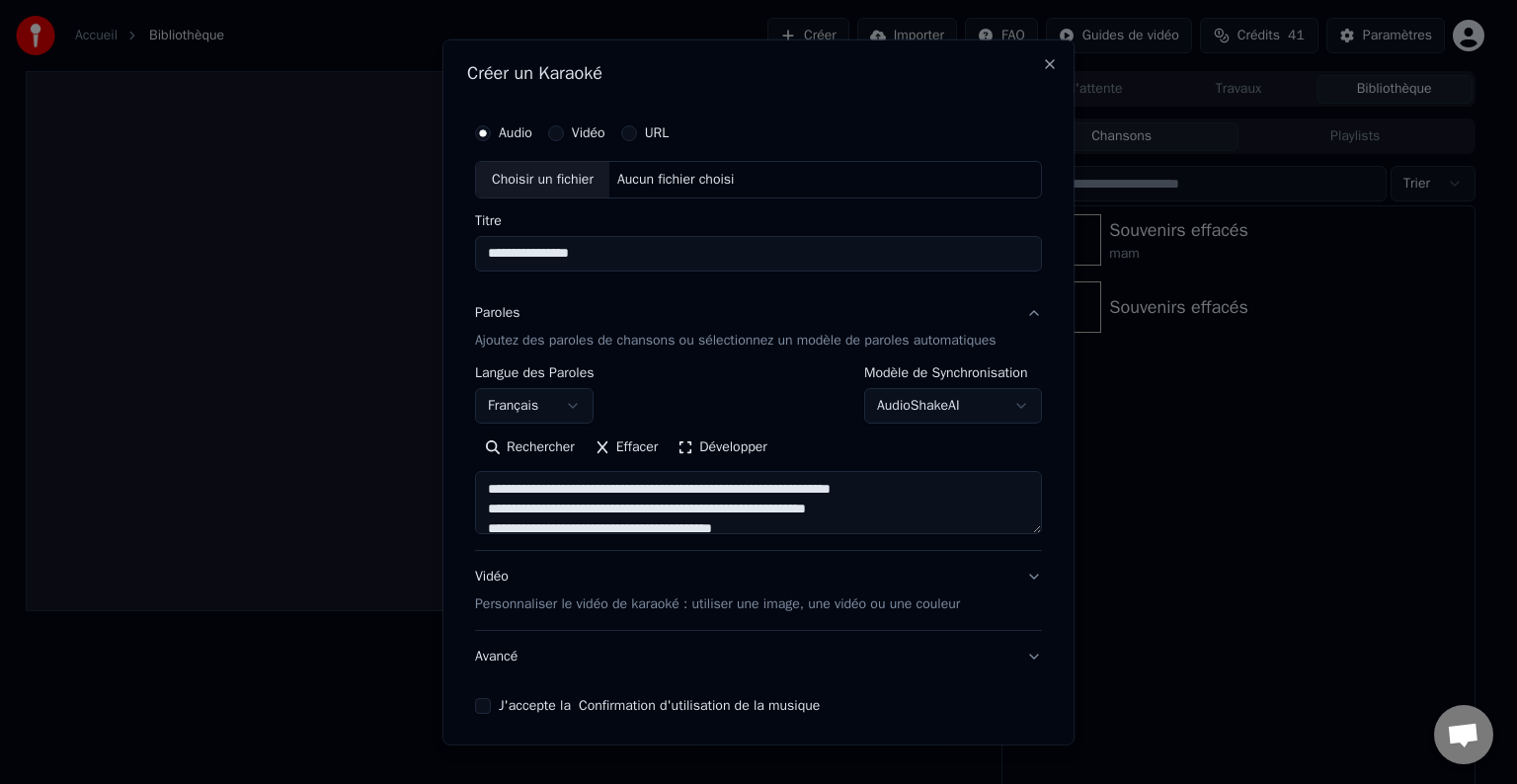 type on "**********" 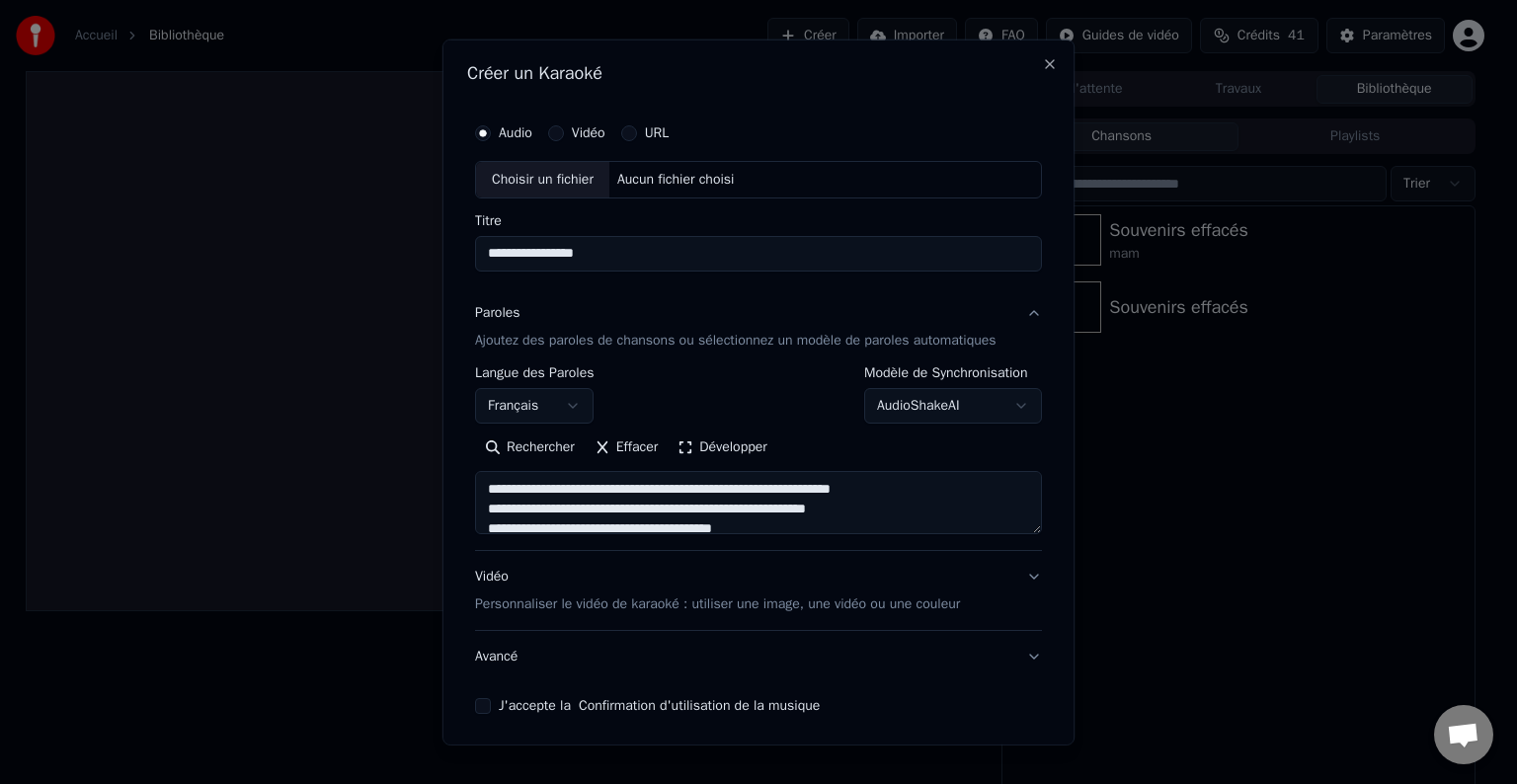 type on "**********" 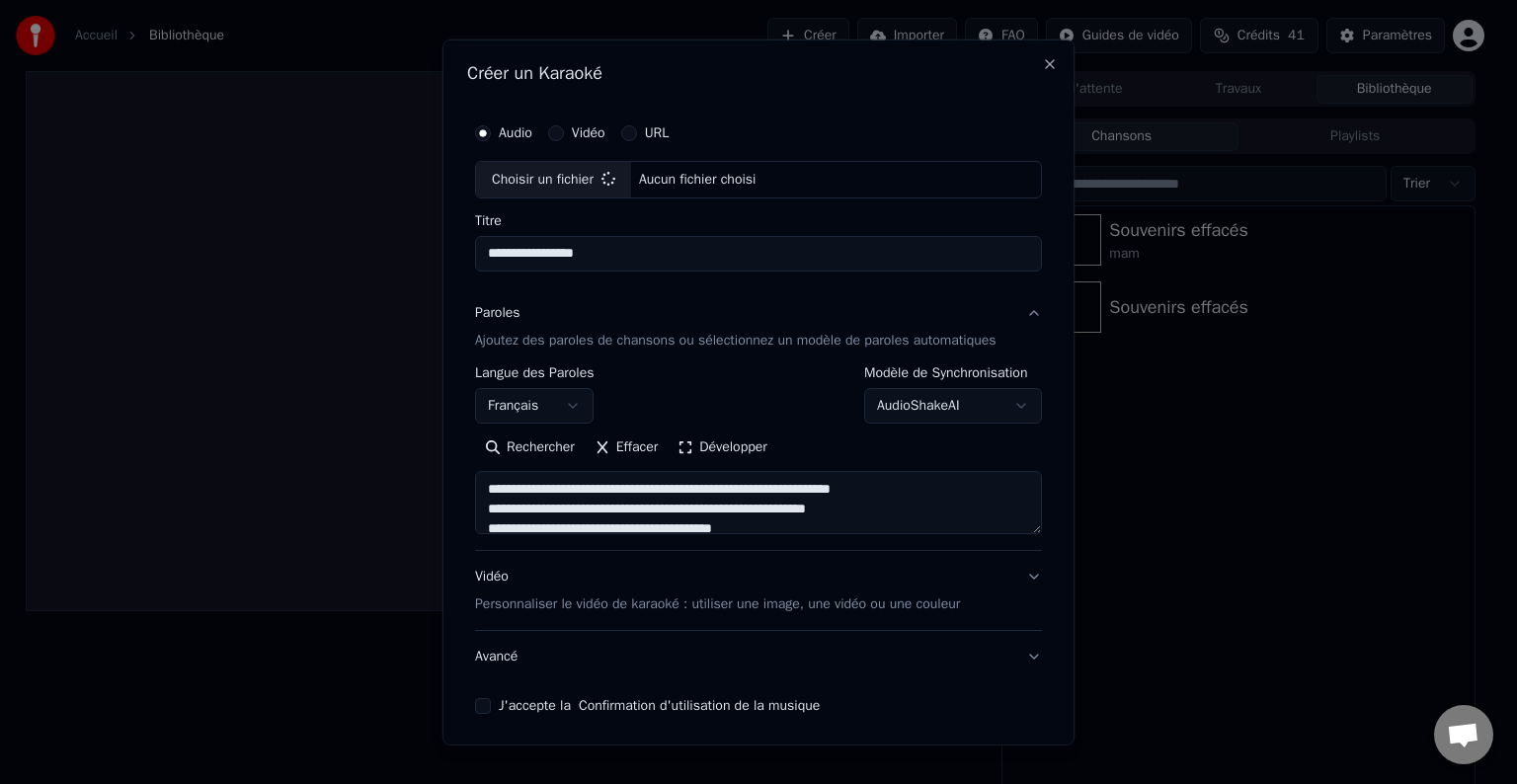 type on "**********" 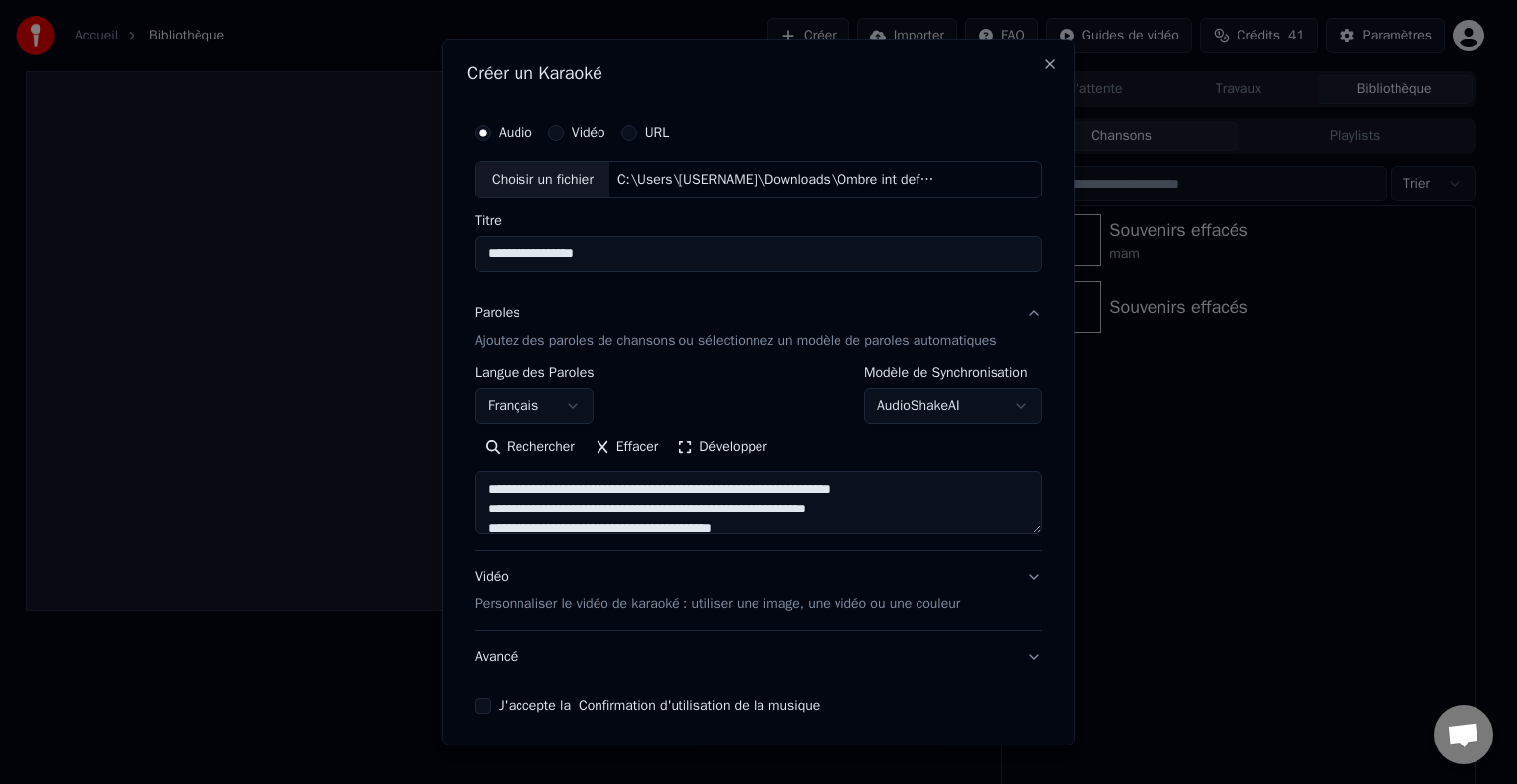 type on "**********" 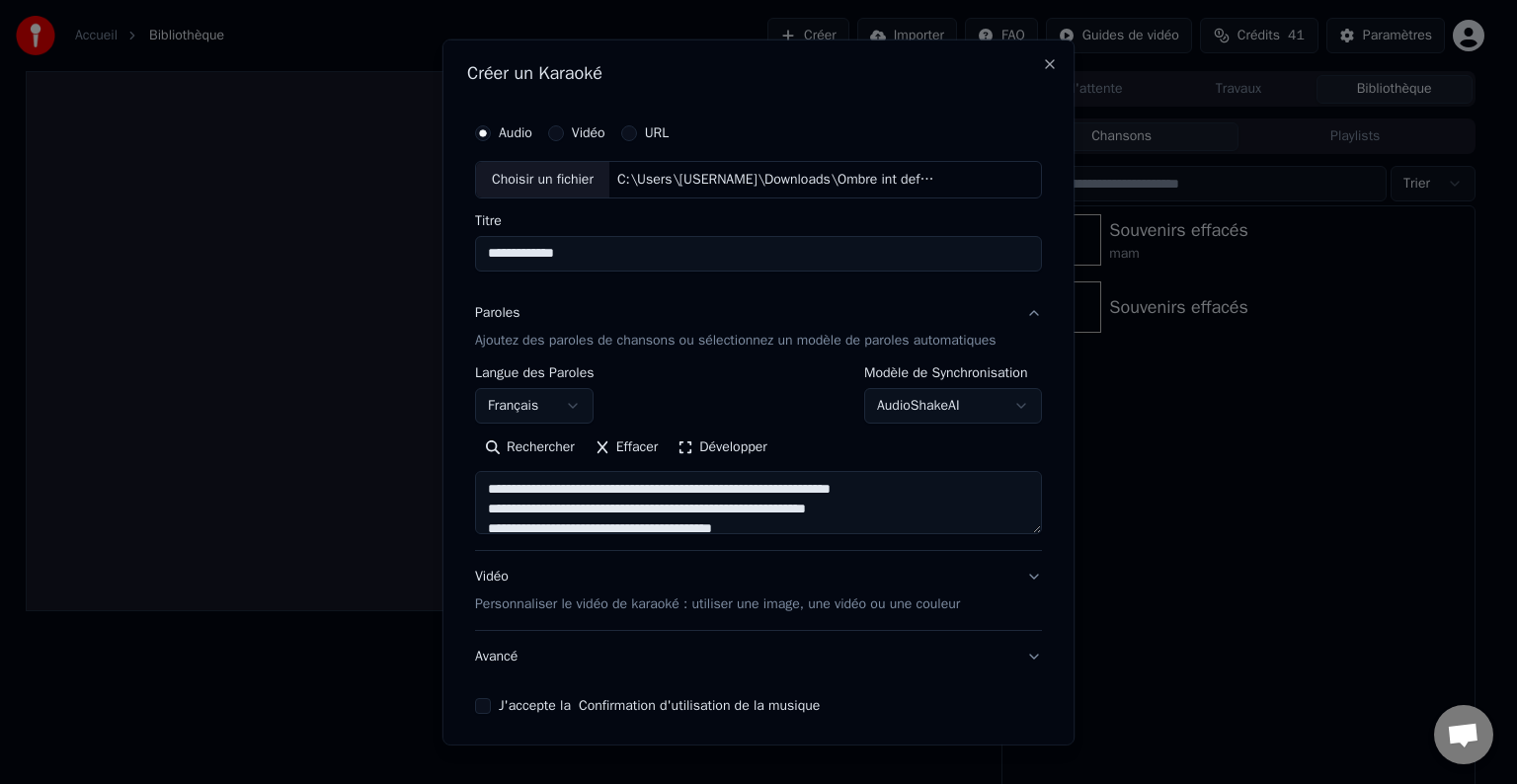 drag, startPoint x: 574, startPoint y: 246, endPoint x: 519, endPoint y: 253, distance: 55.443665 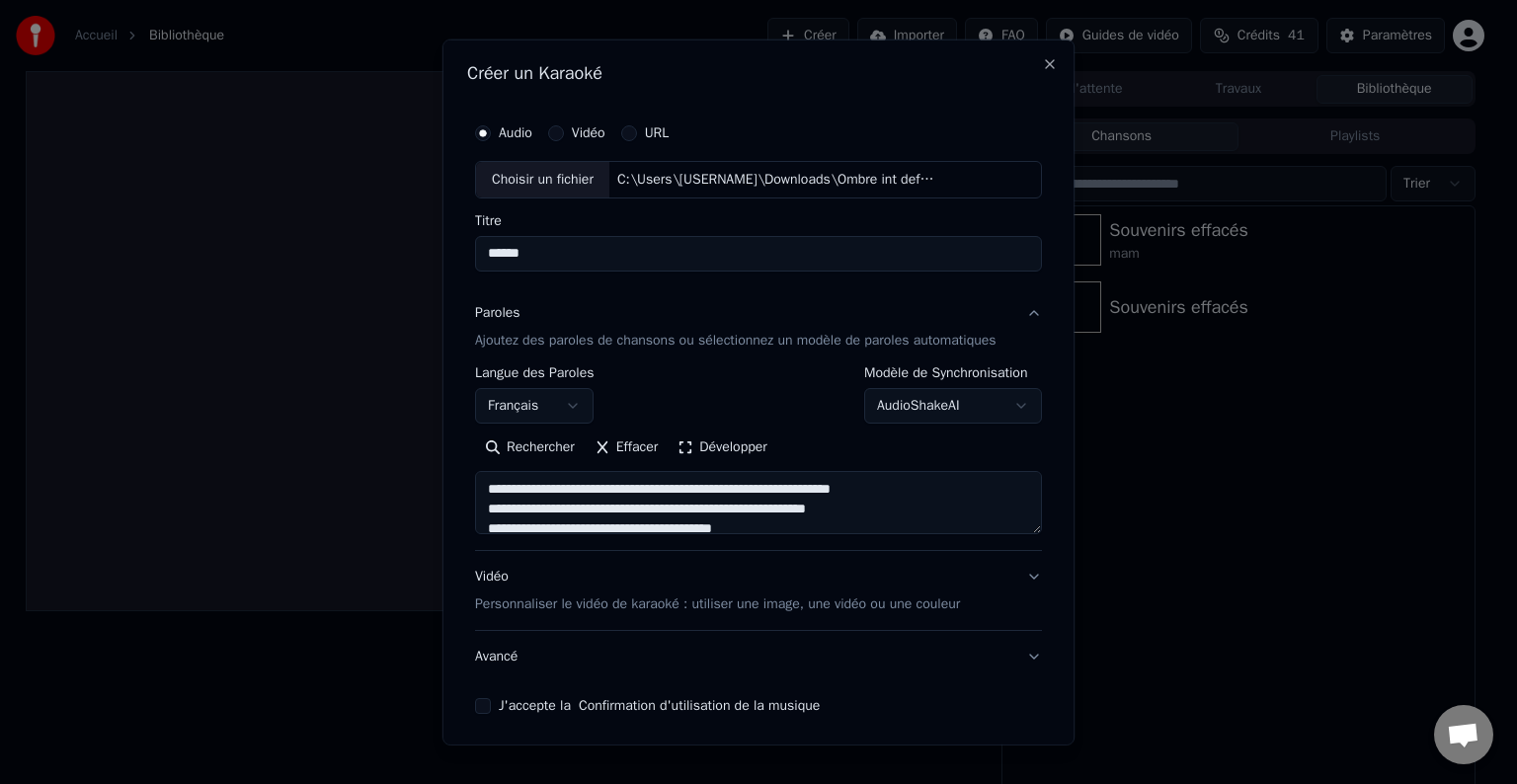 type on "******" 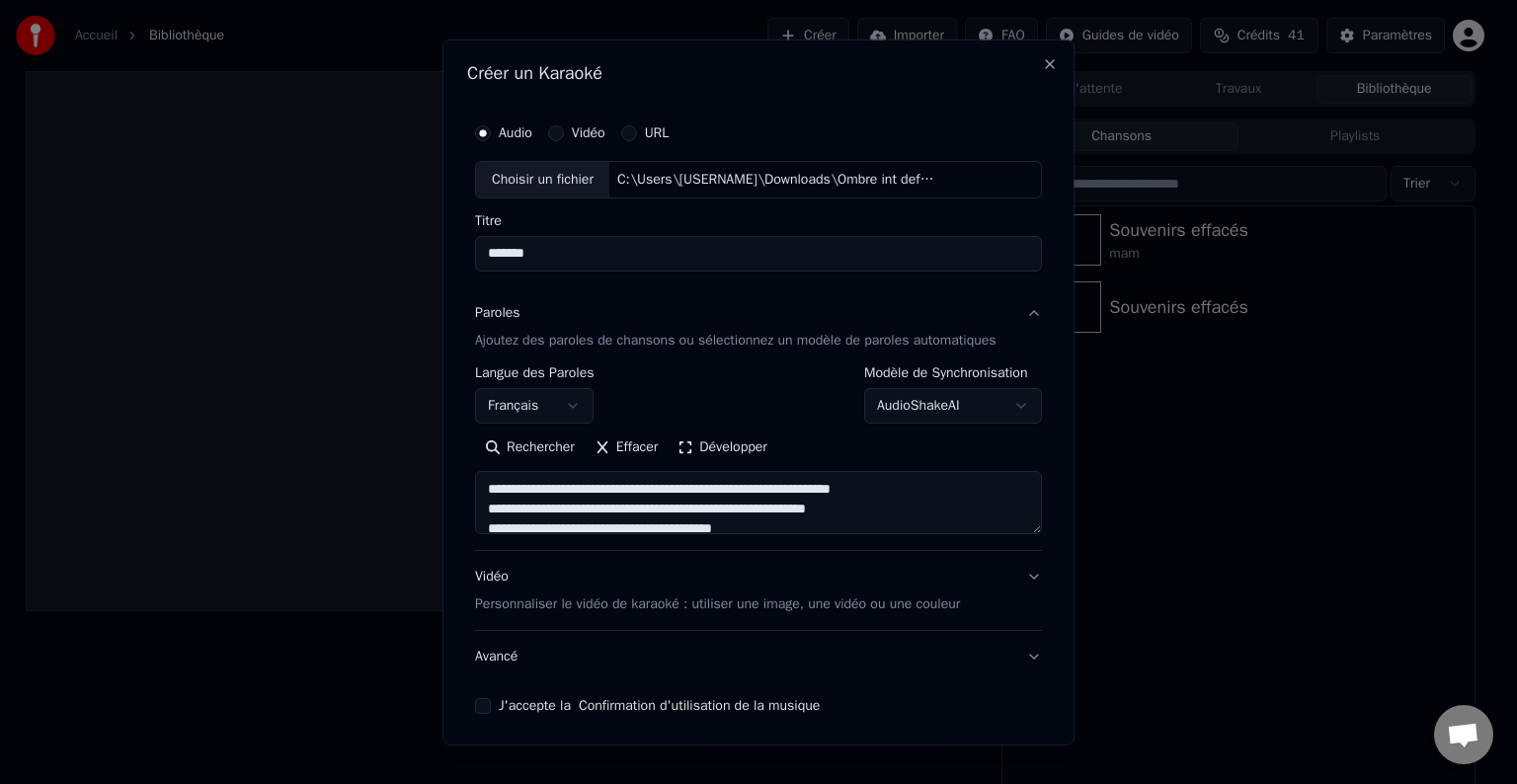 type on "********" 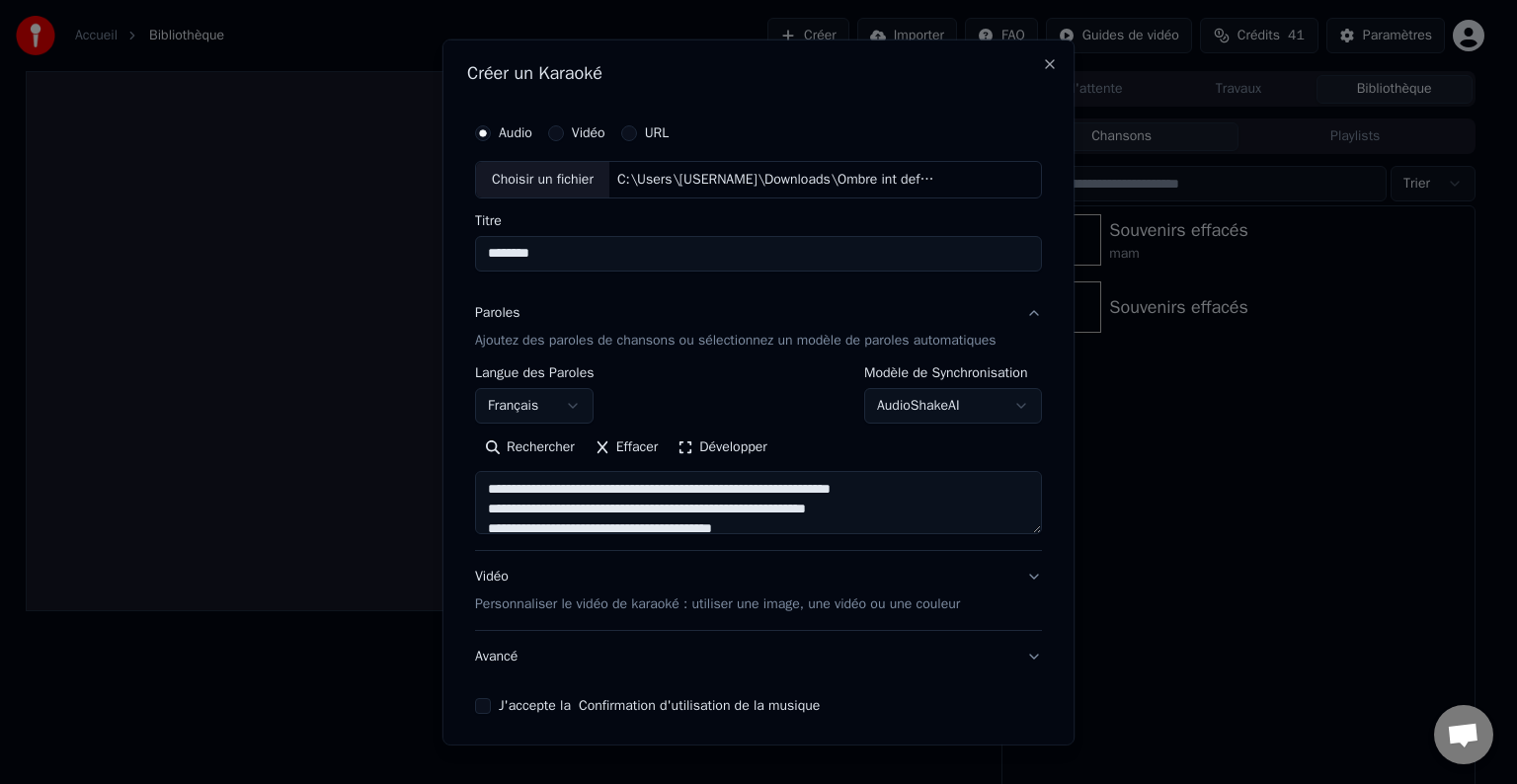type on "*********" 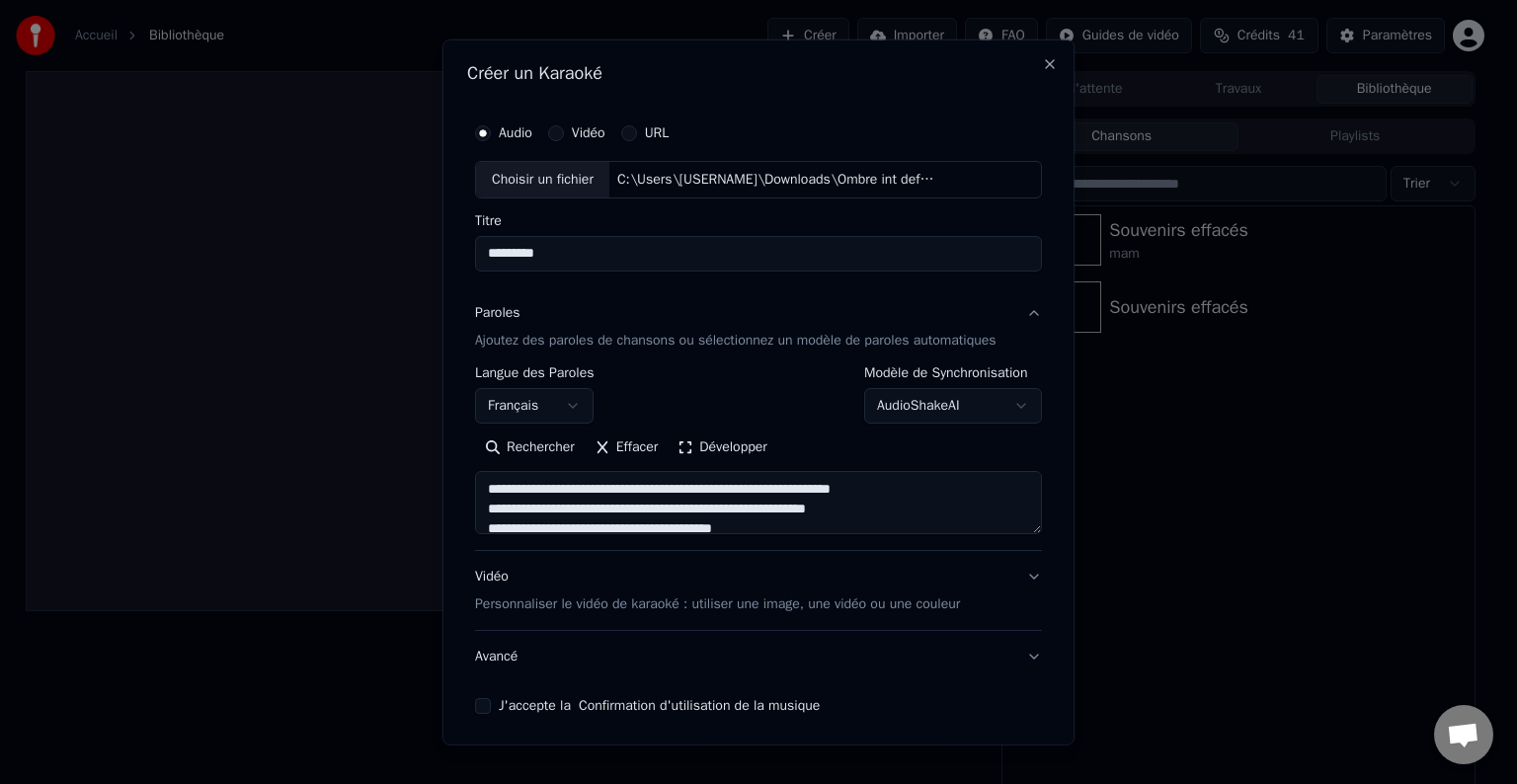 type on "**********" 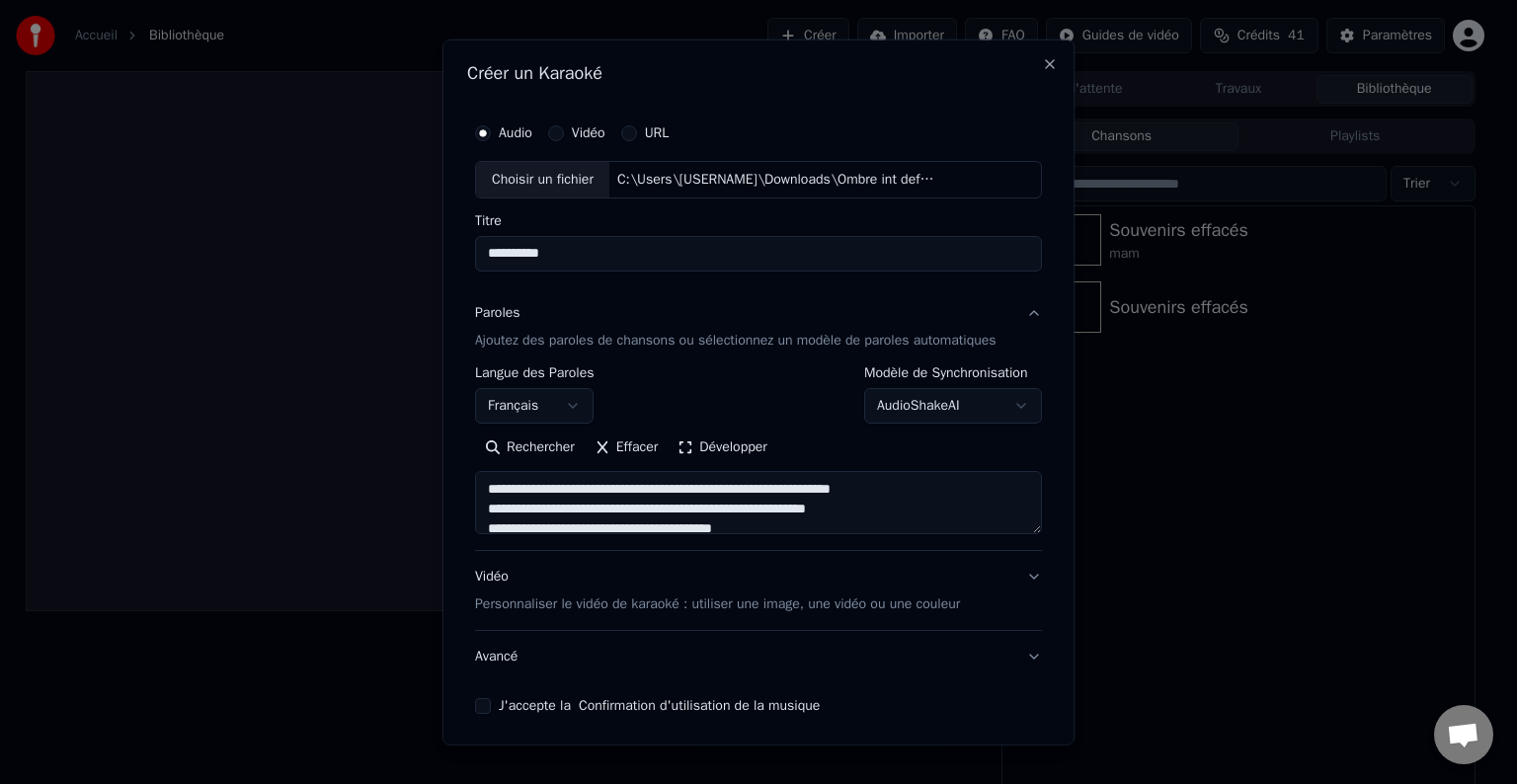 type on "**********" 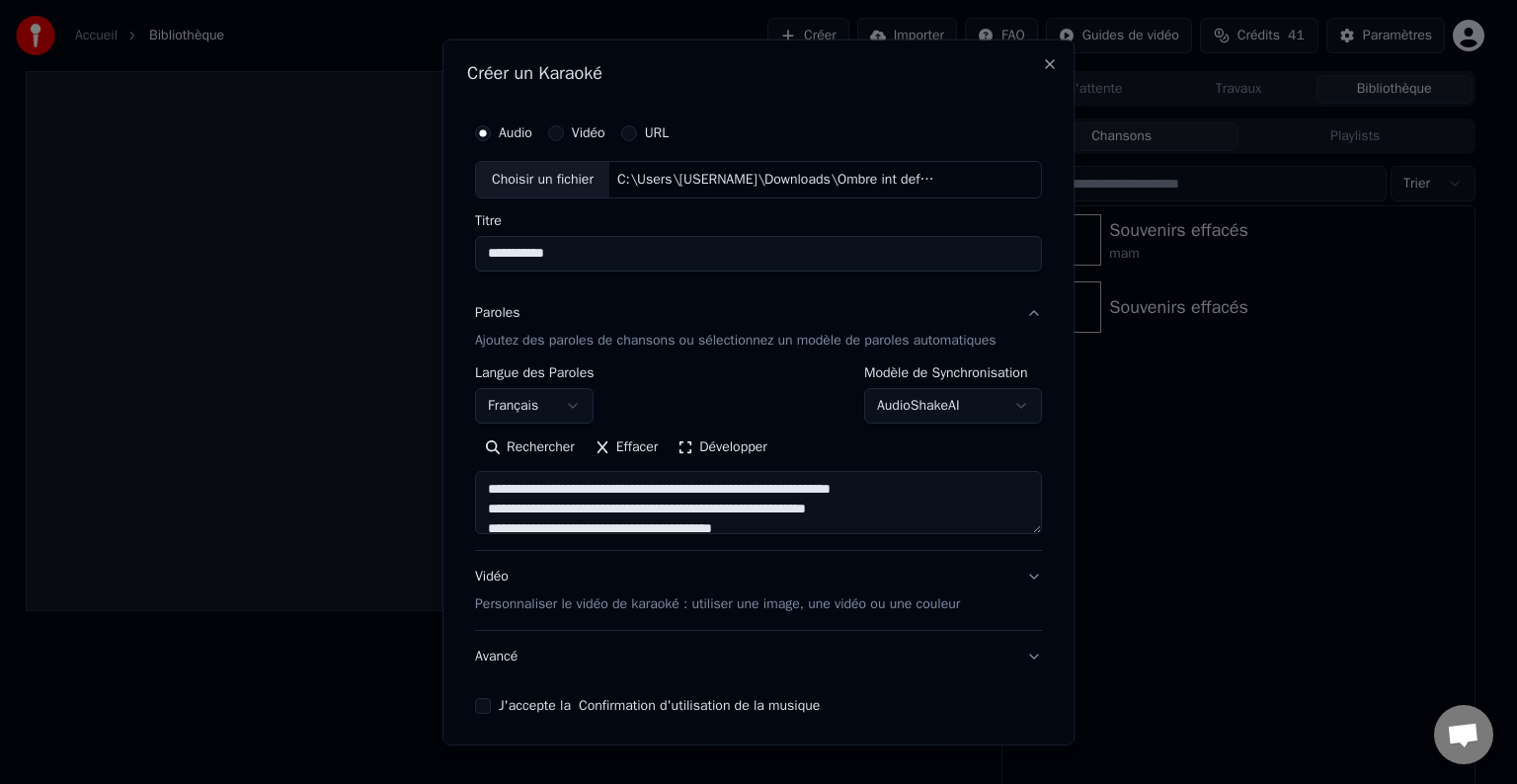type on "**********" 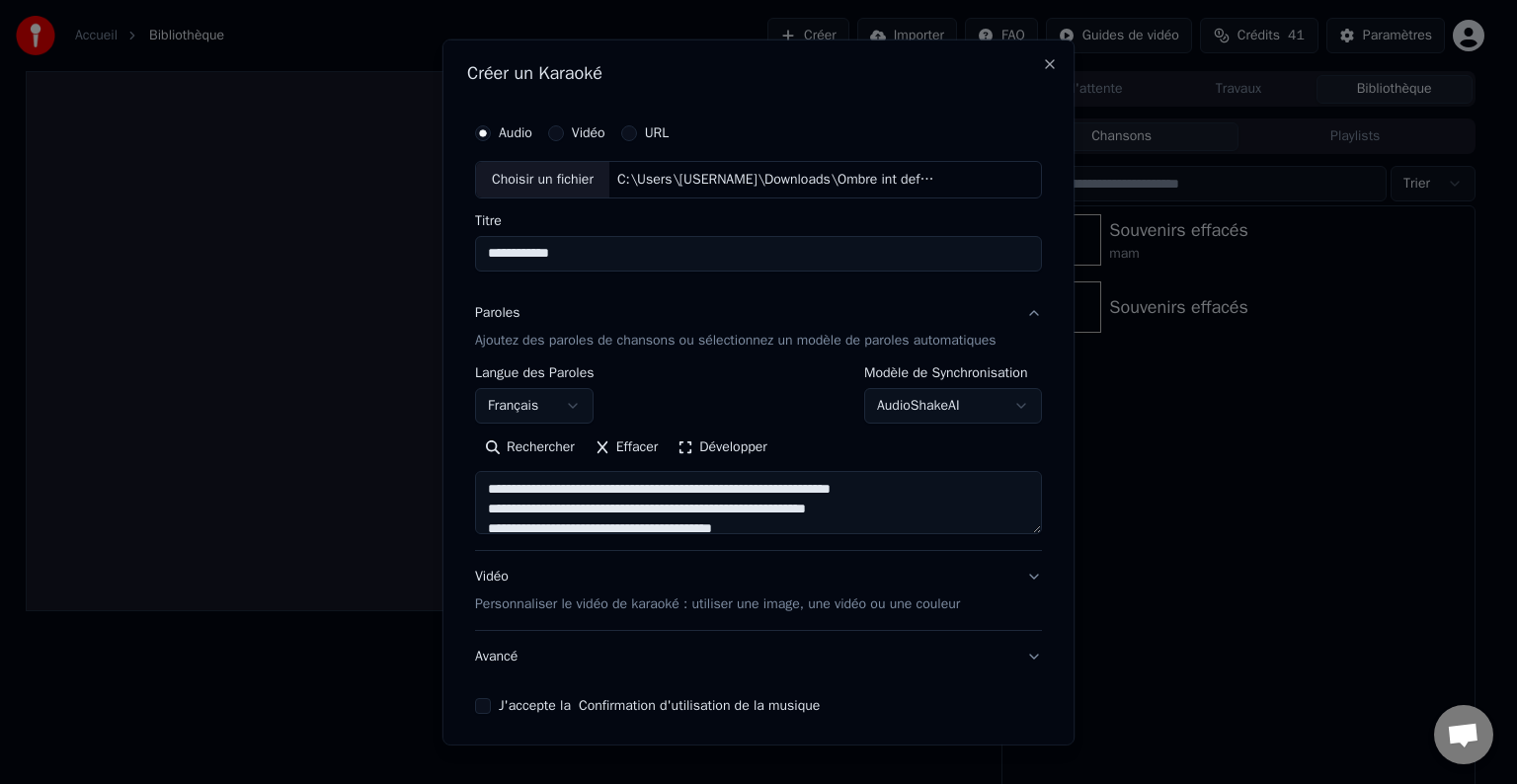 type on "**********" 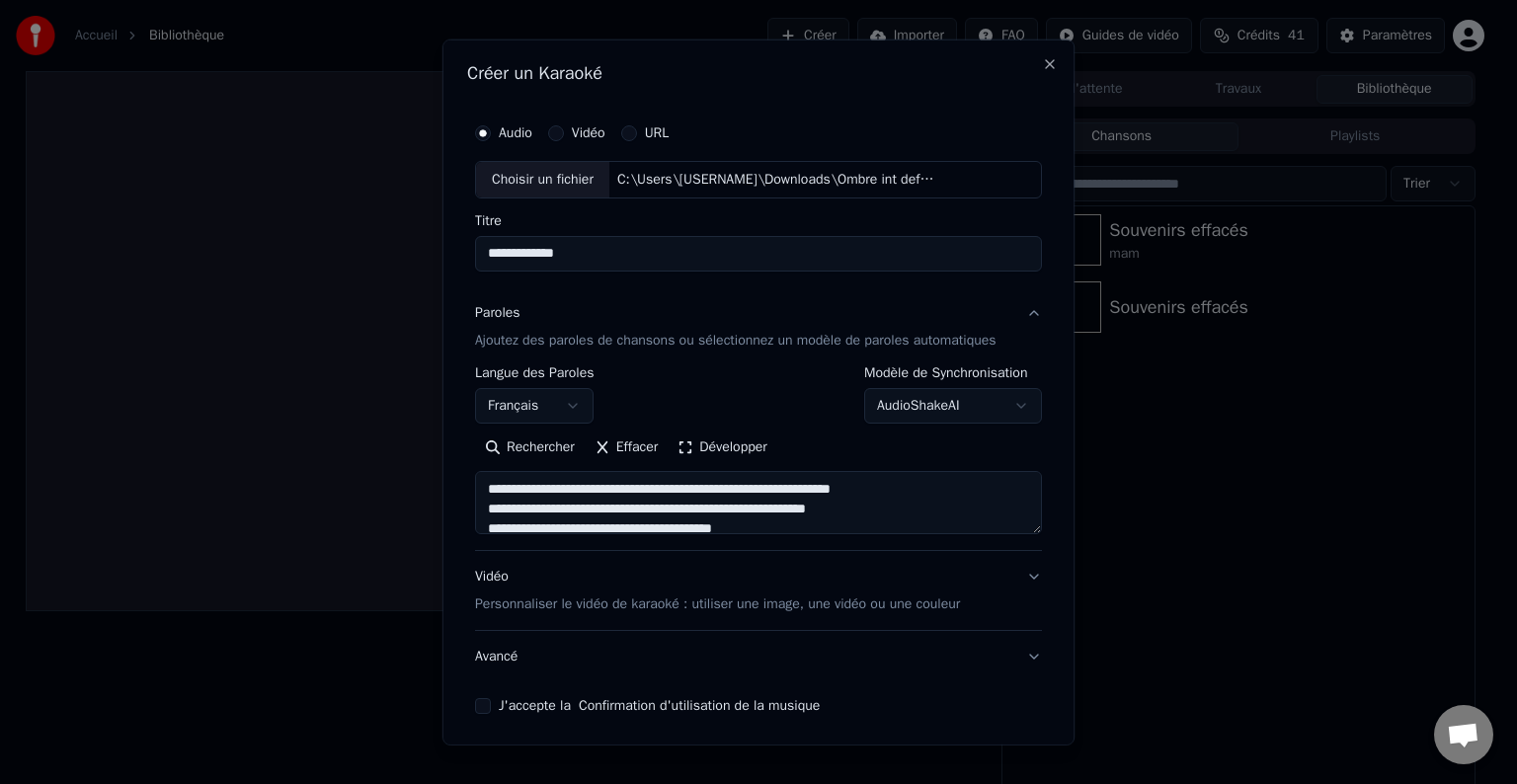 type on "**********" 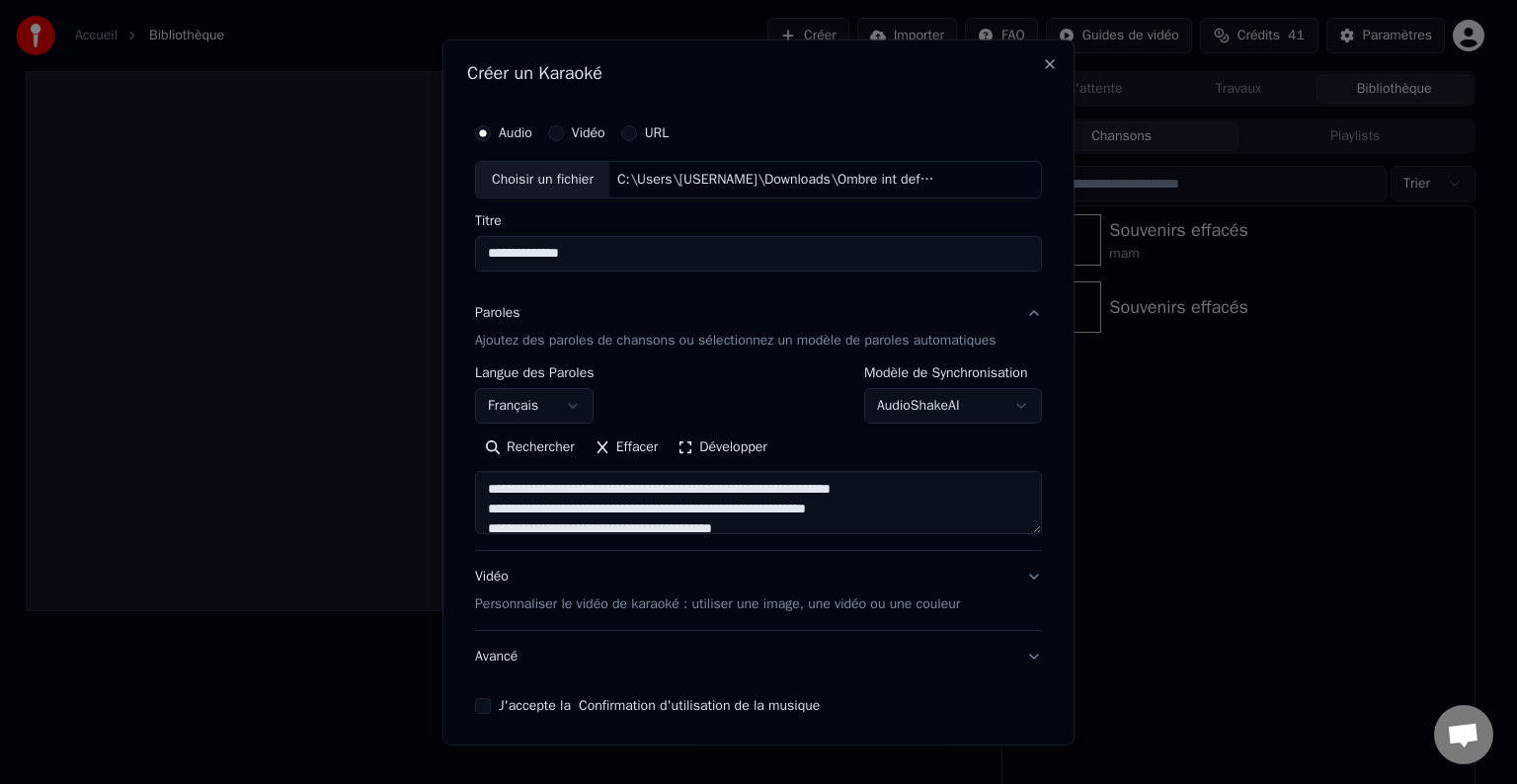 type on "**********" 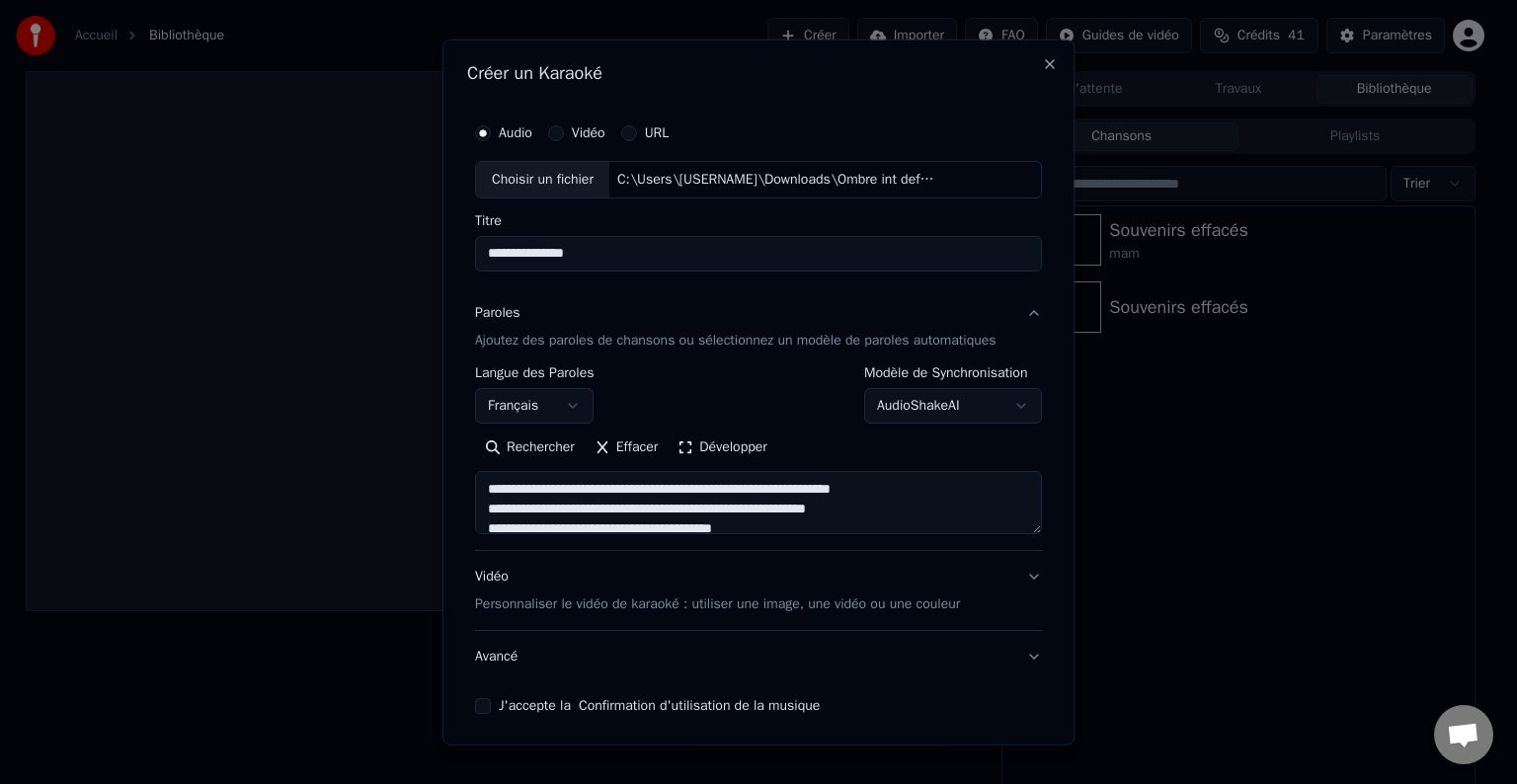 type on "**********" 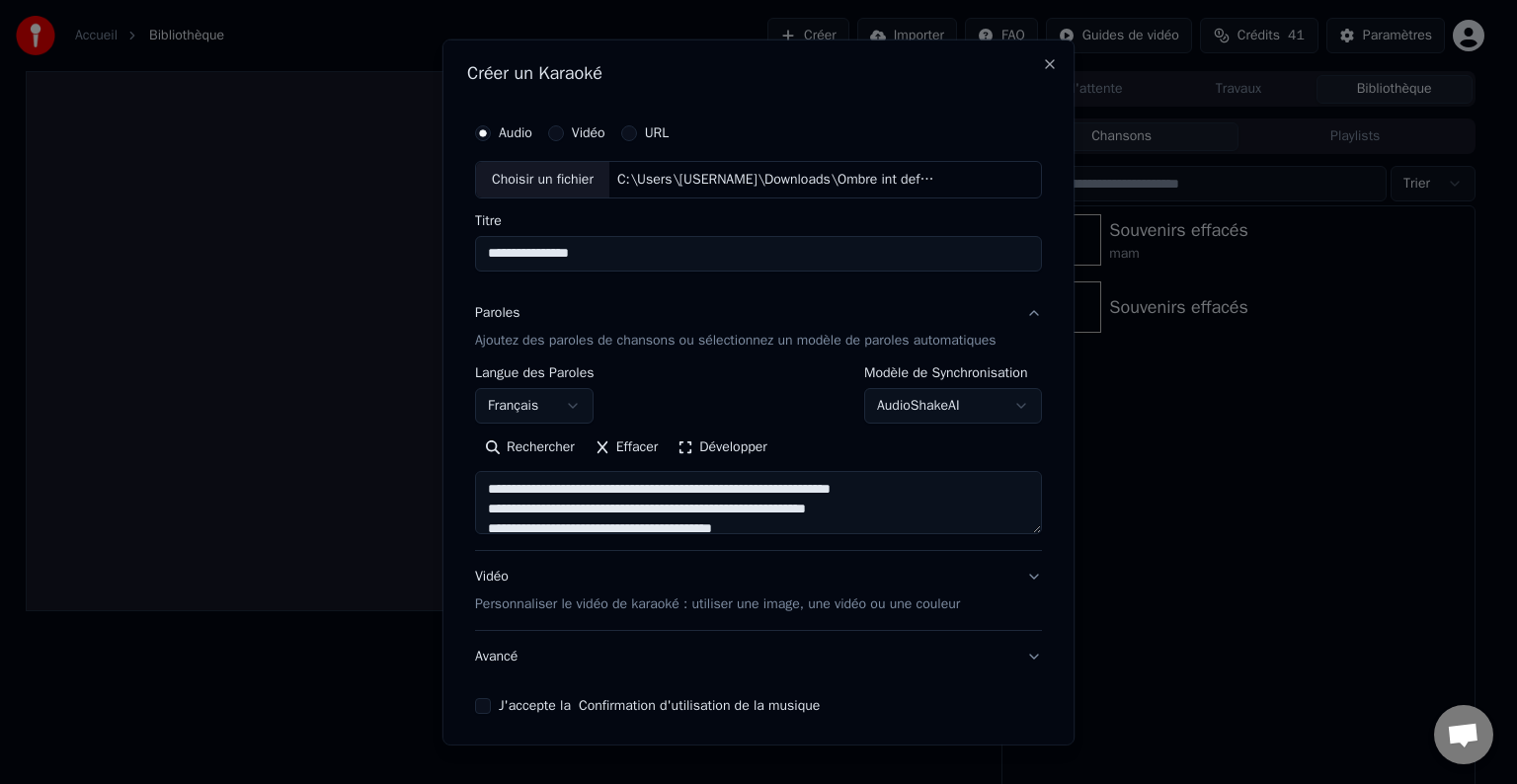type on "**********" 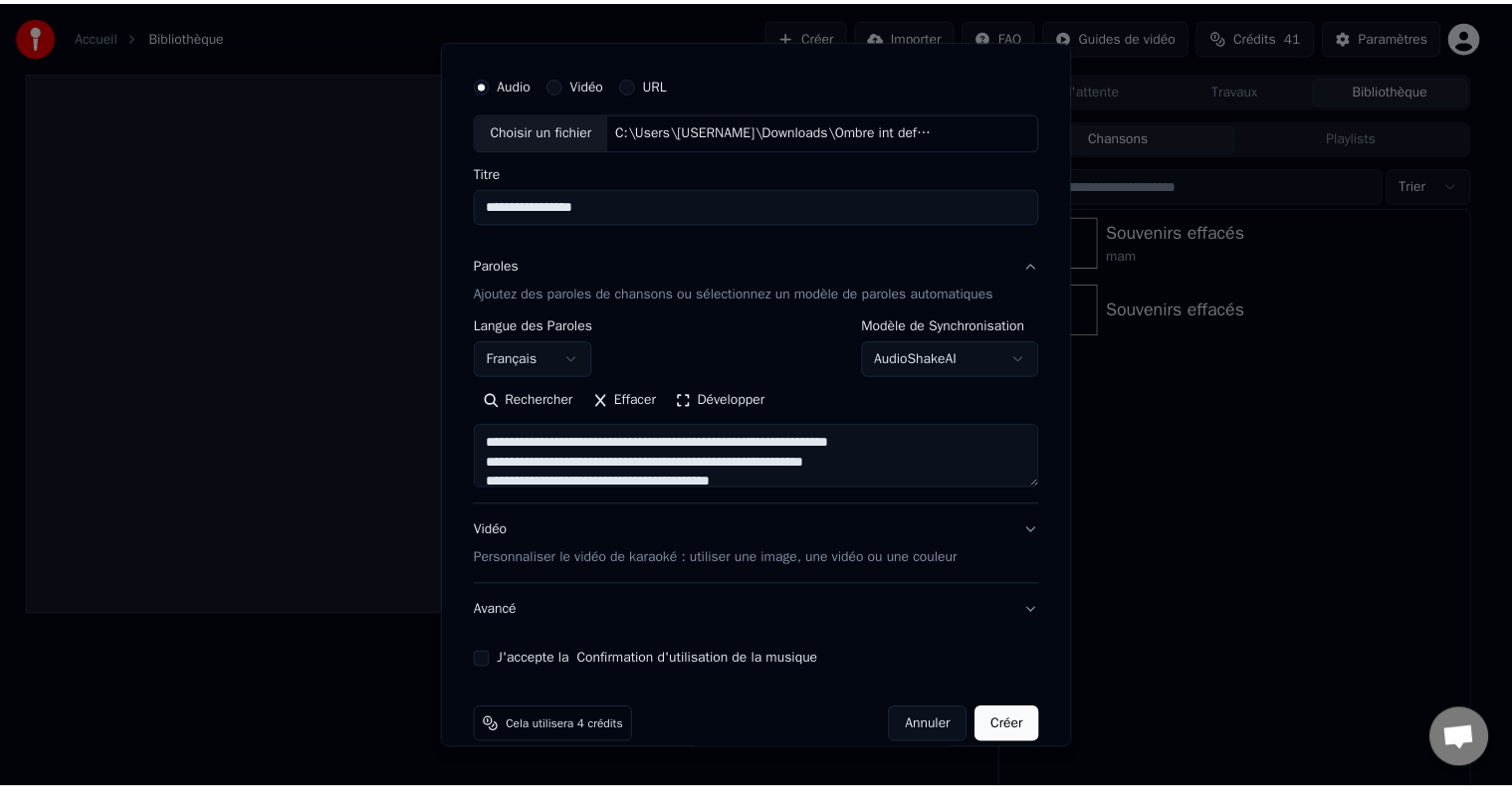 scroll, scrollTop: 76, scrollLeft: 0, axis: vertical 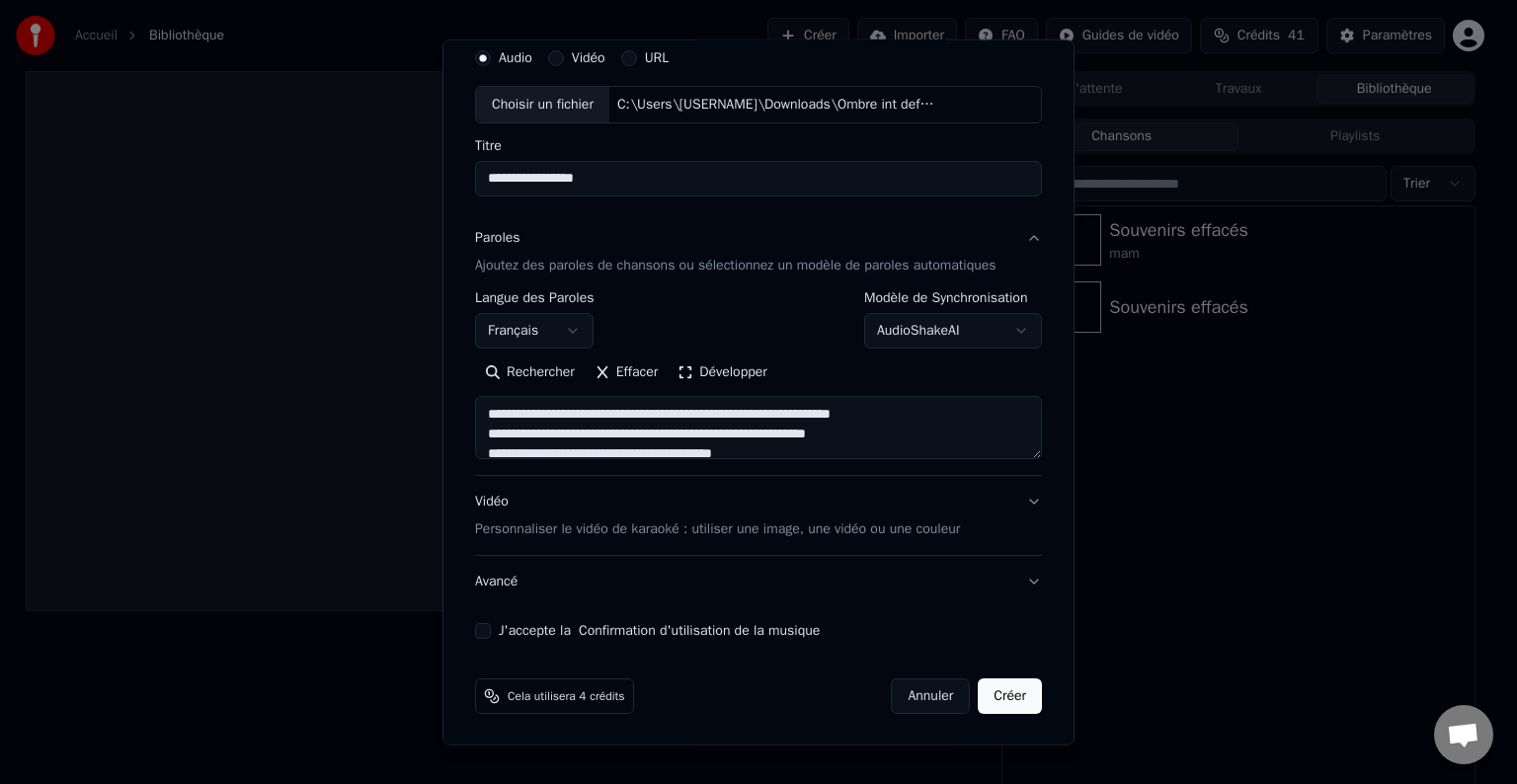 type on "**********" 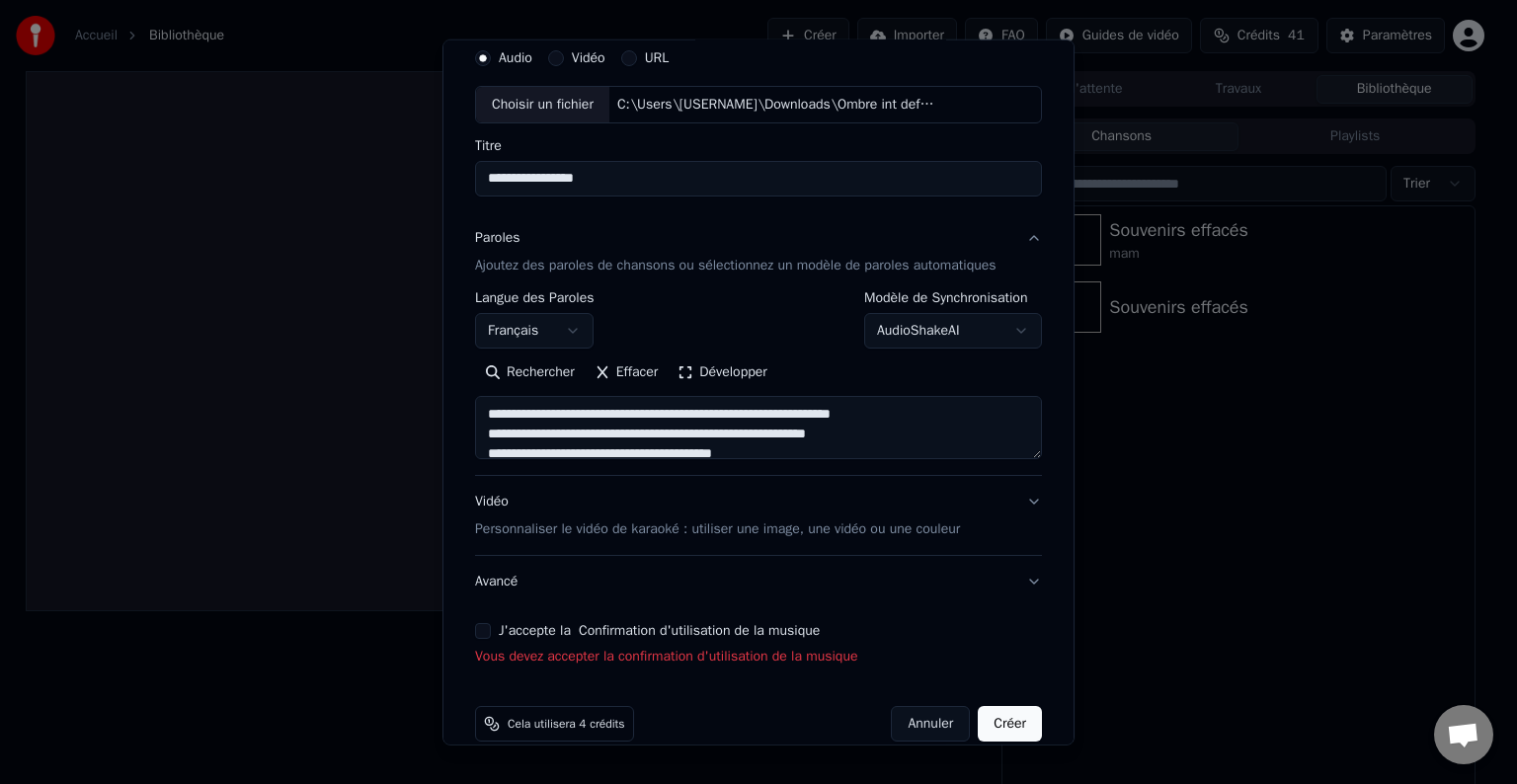 click on "J'accepte la   Confirmation d'utilisation de la musique" at bounding box center [483, 631] 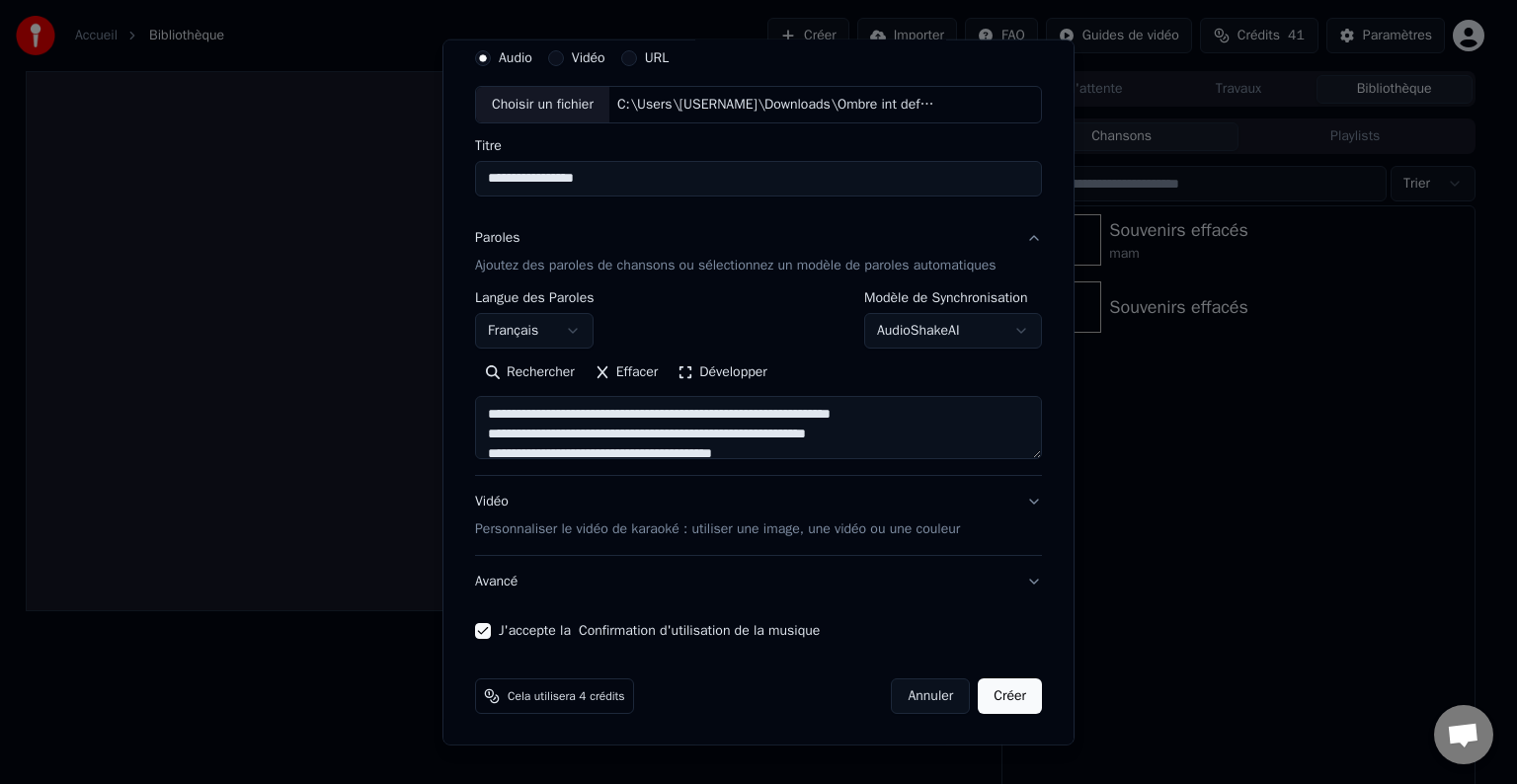 click on "Créer" at bounding box center (1009, 696) 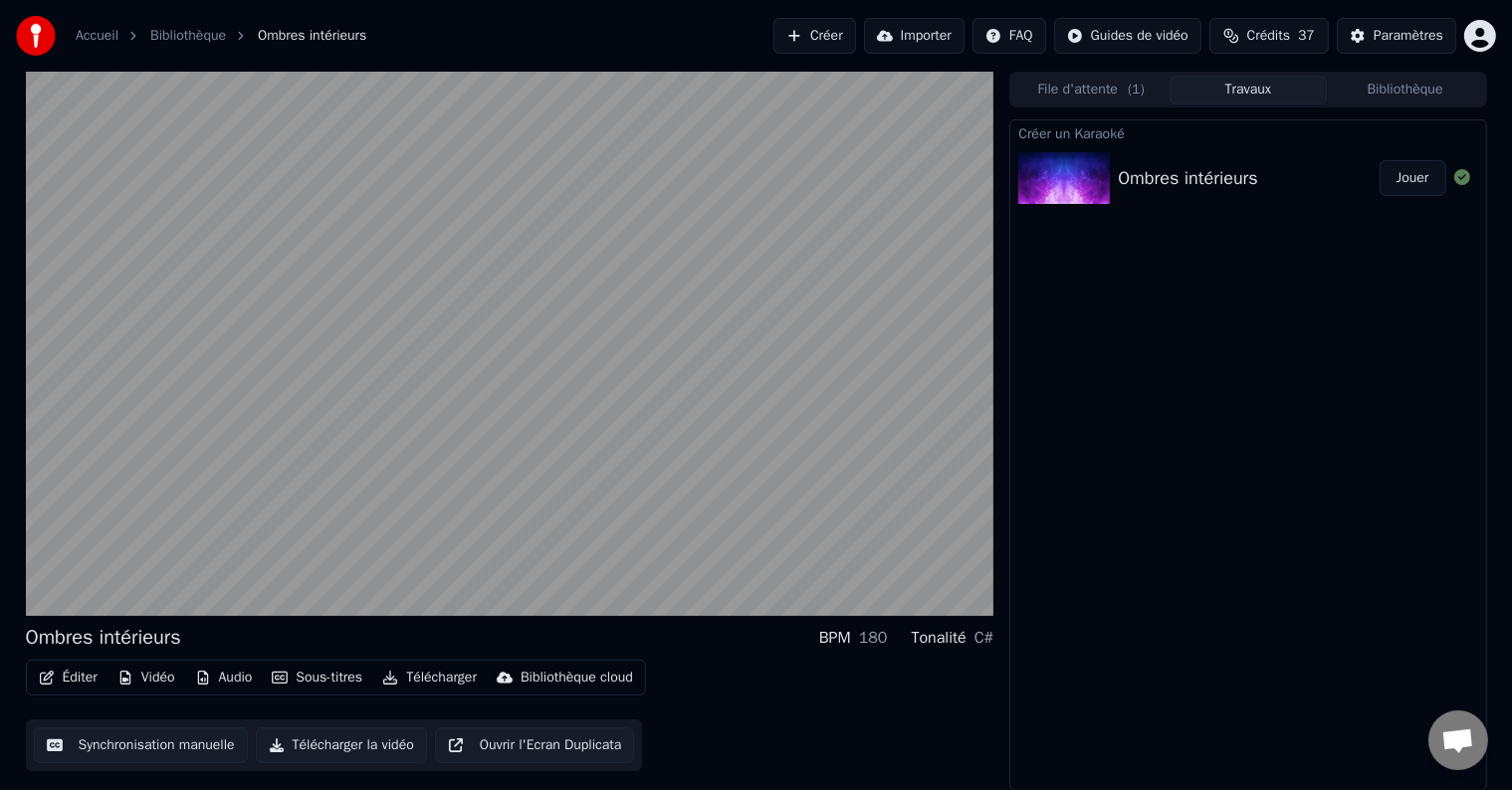 click on "Importer" at bounding box center (914, 36) 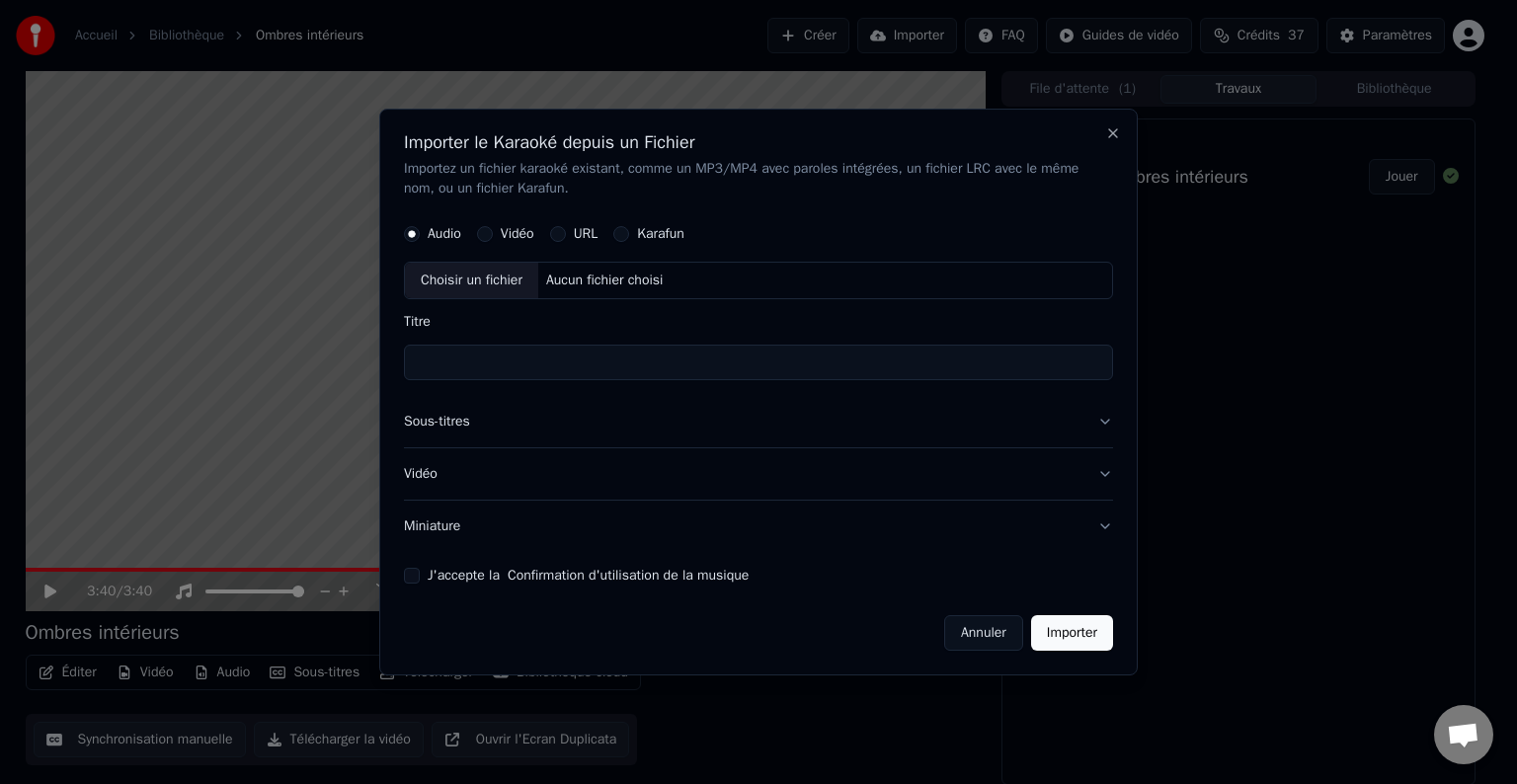 click on "Titre" at bounding box center (758, 362) 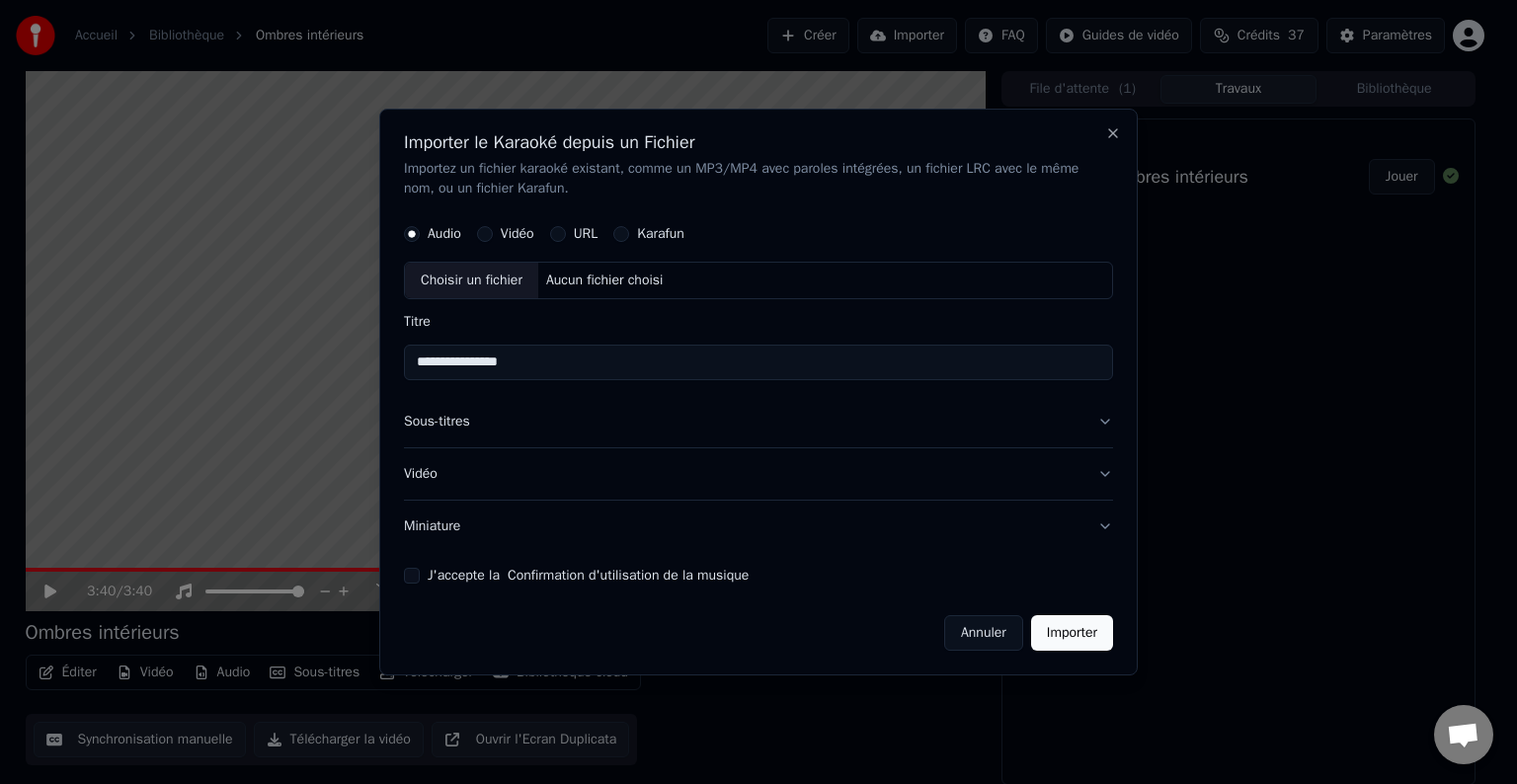 type on "**********" 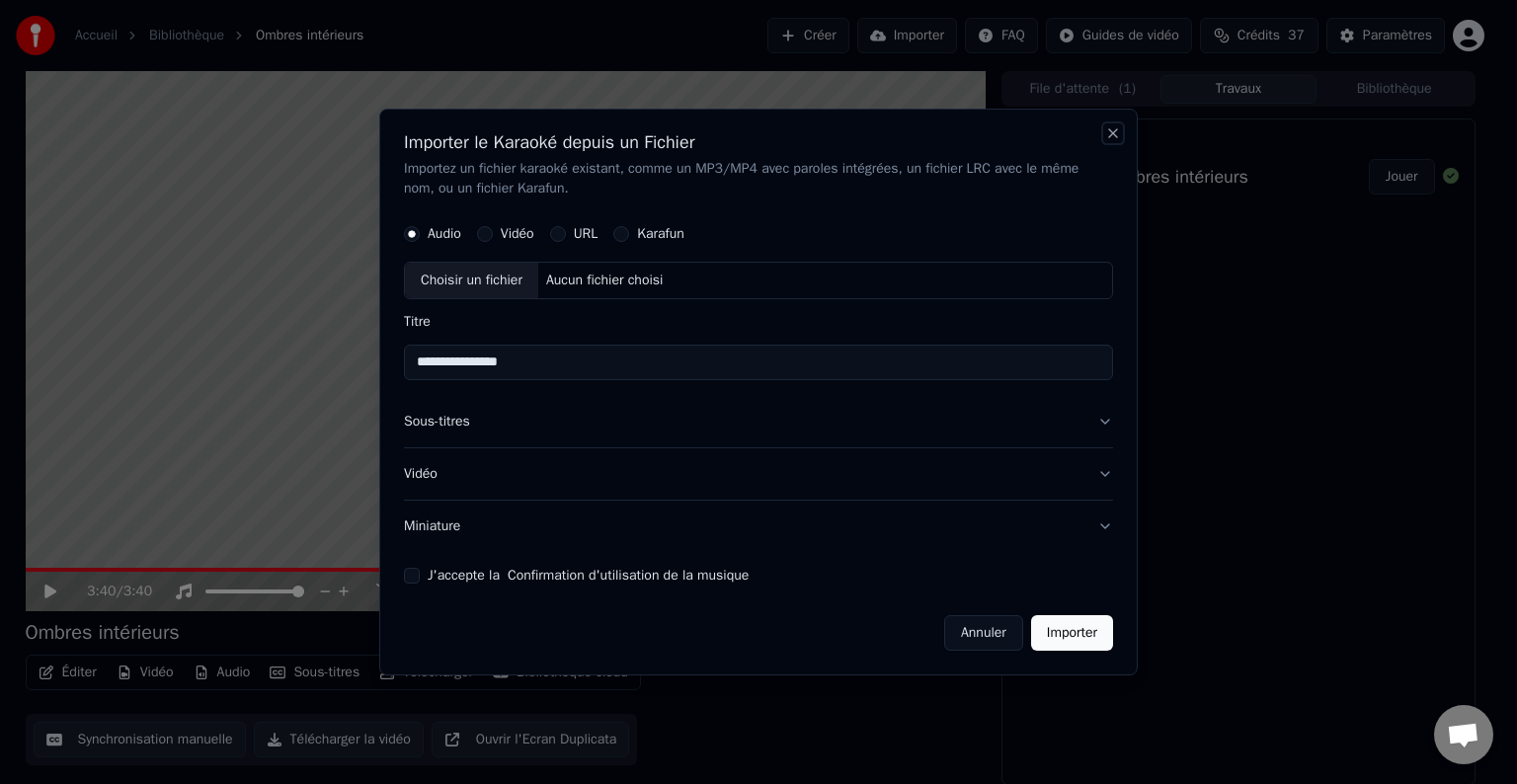 click on "Close" at bounding box center (1113, 133) 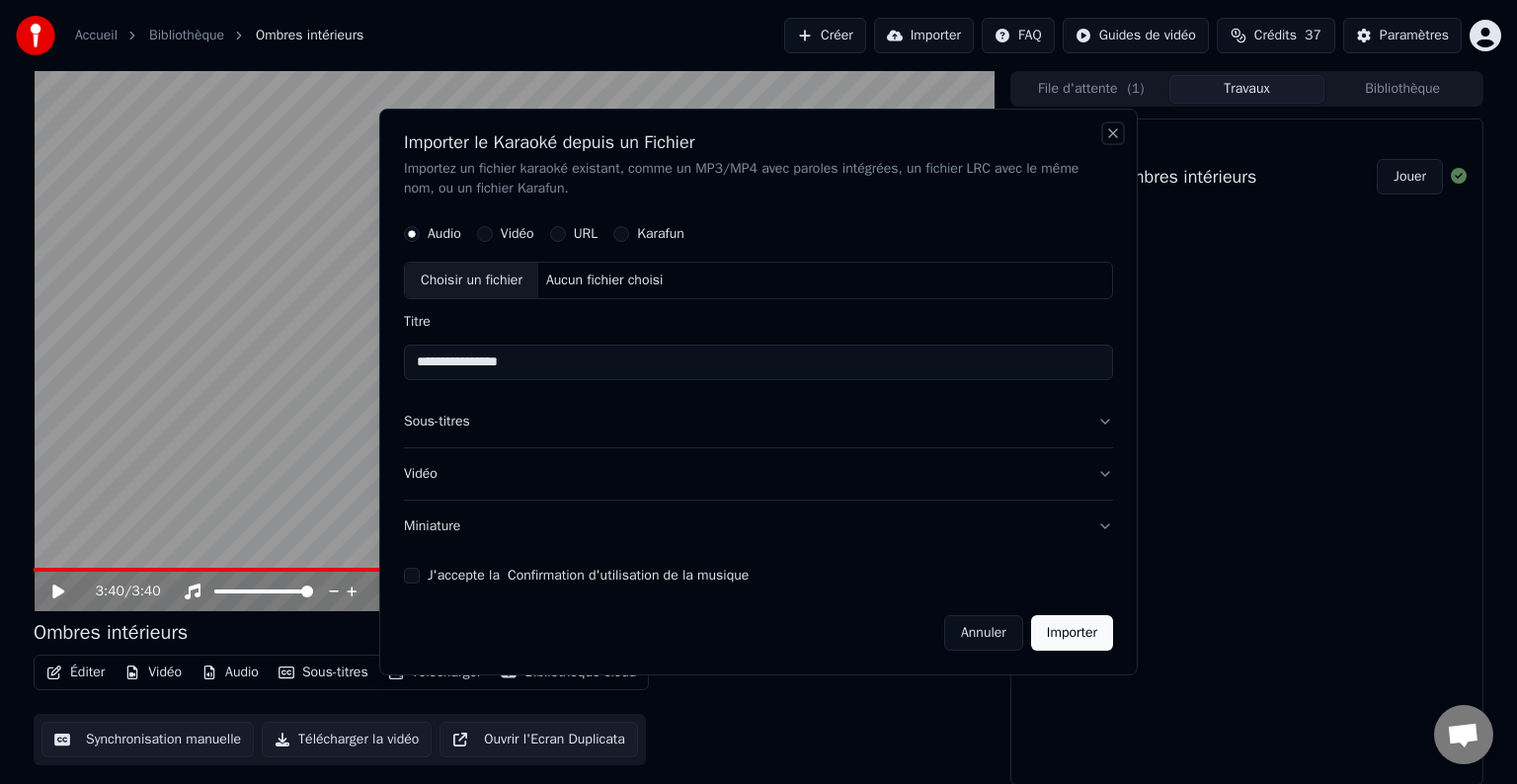 type 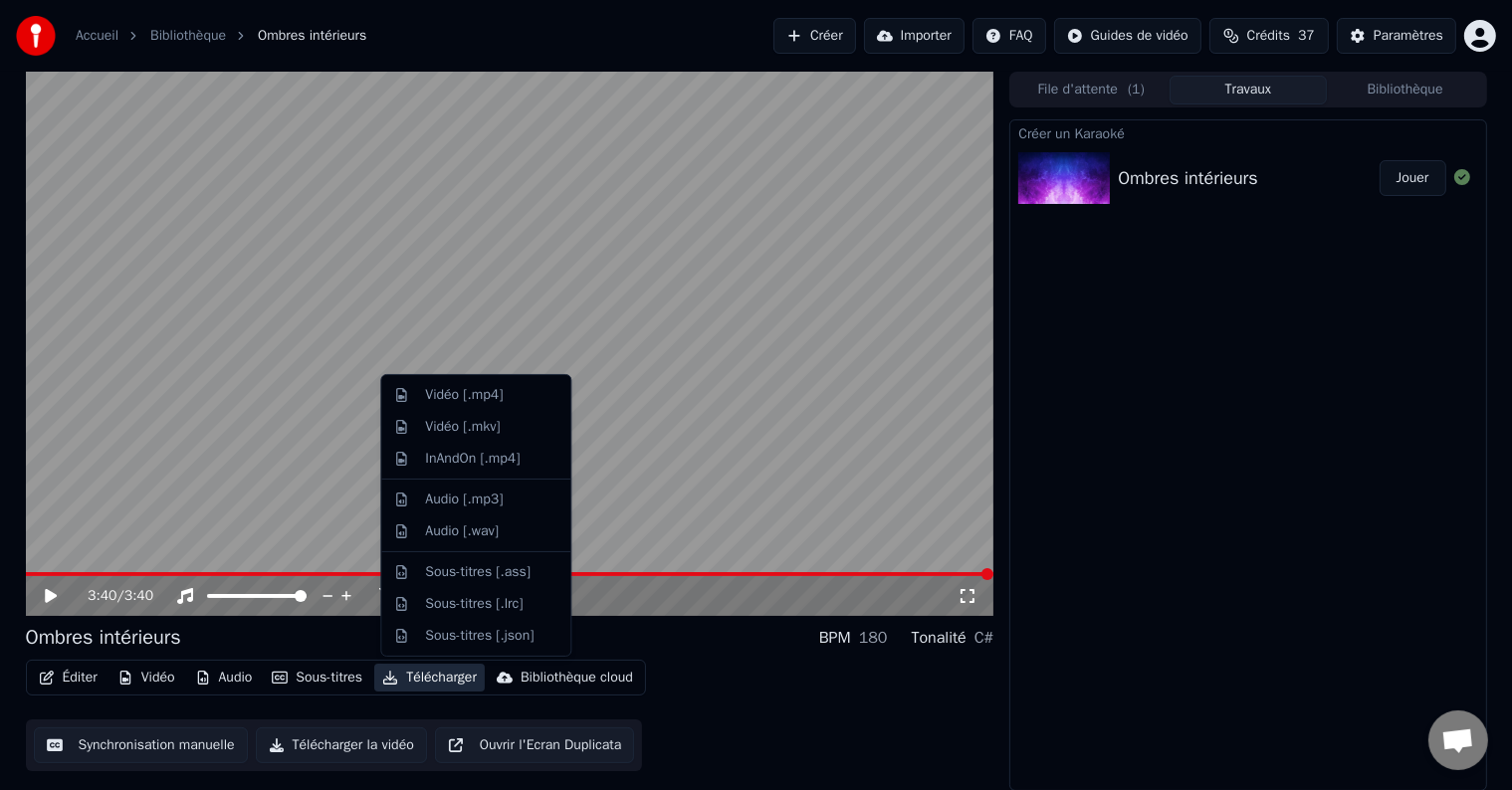 click on "Télécharger" at bounding box center (429, 678) 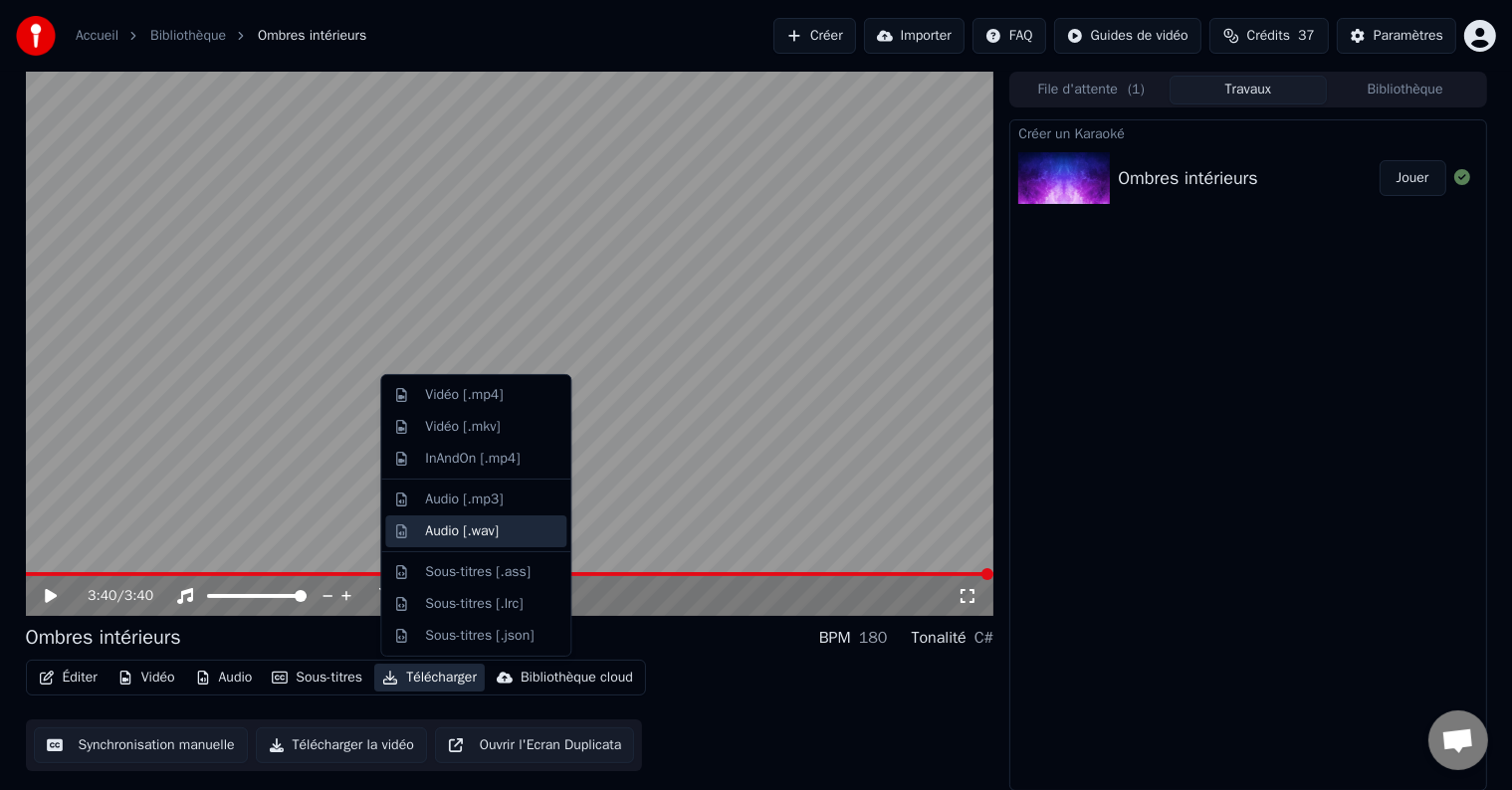 click on "Audio [.wav]" at bounding box center [462, 531] 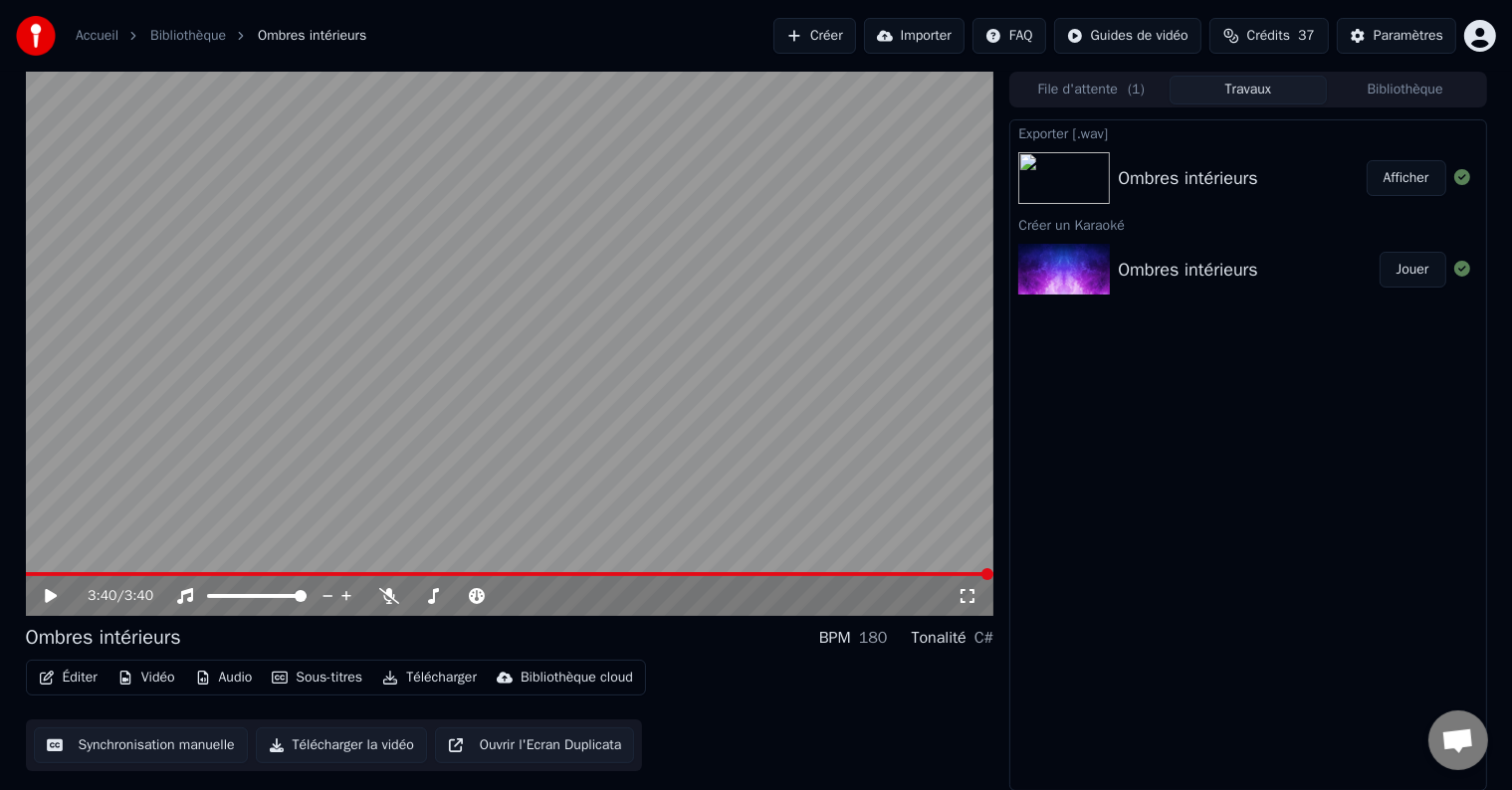 click 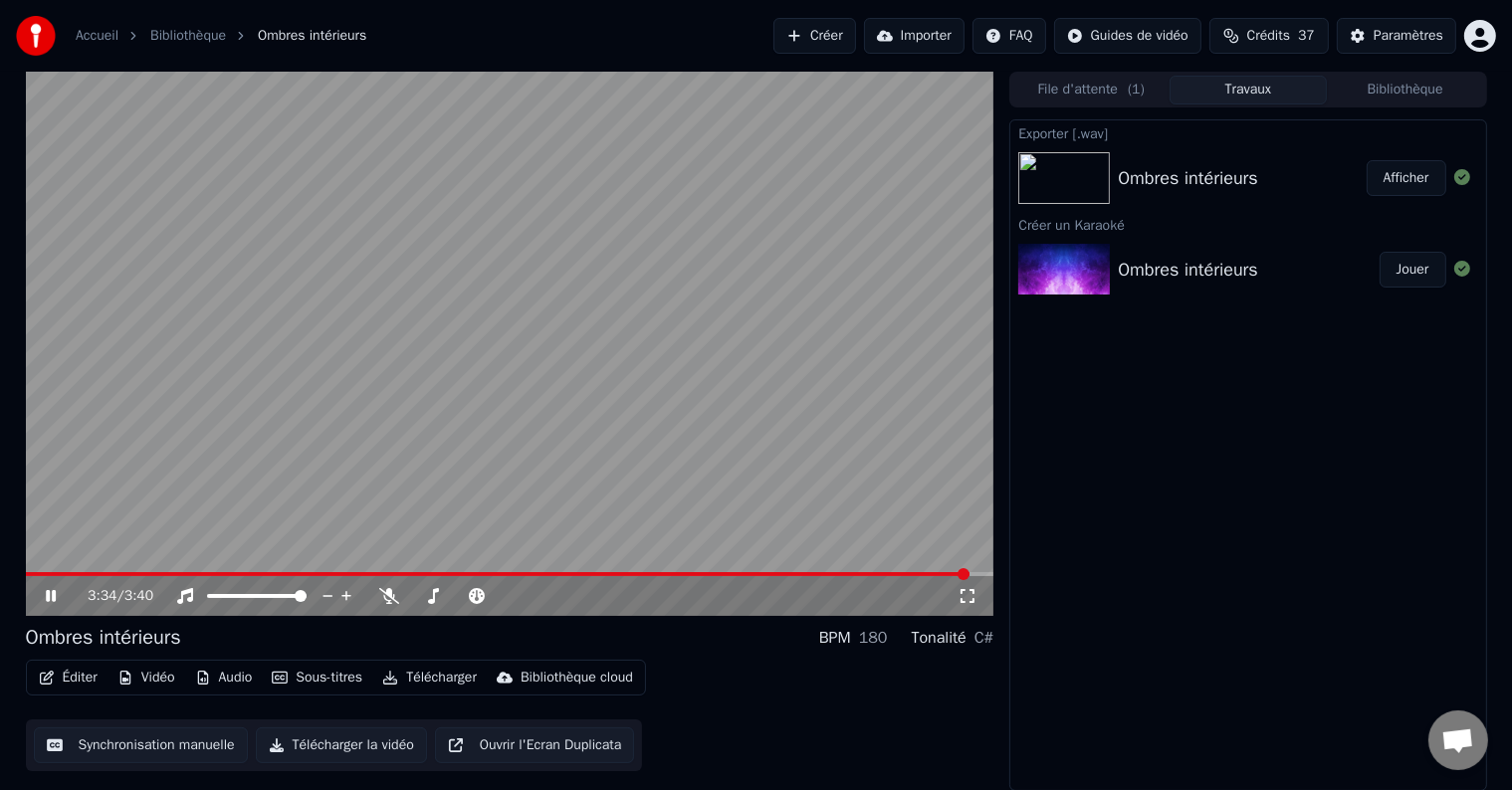 click 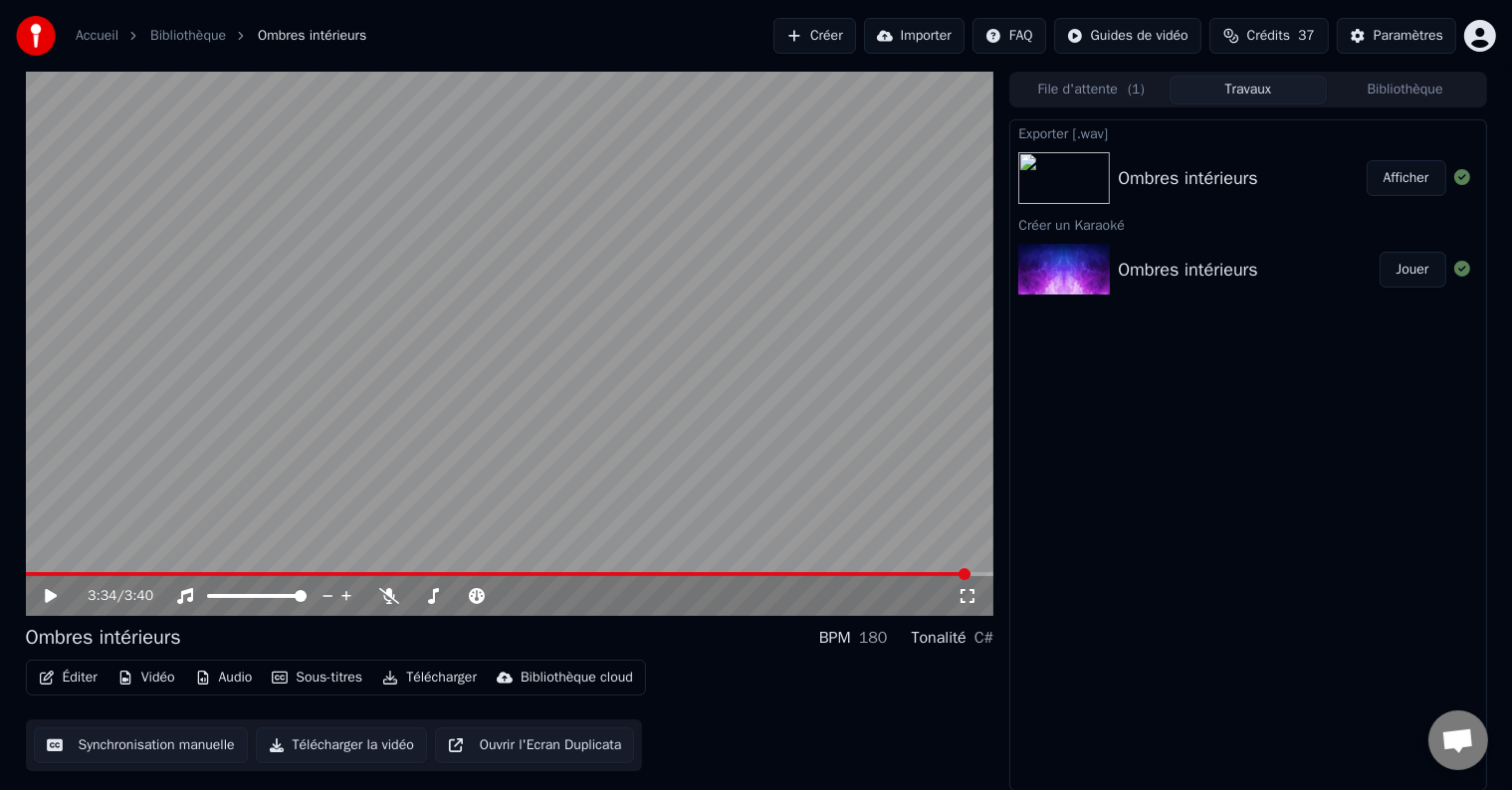 click on "Télécharger" at bounding box center [429, 678] 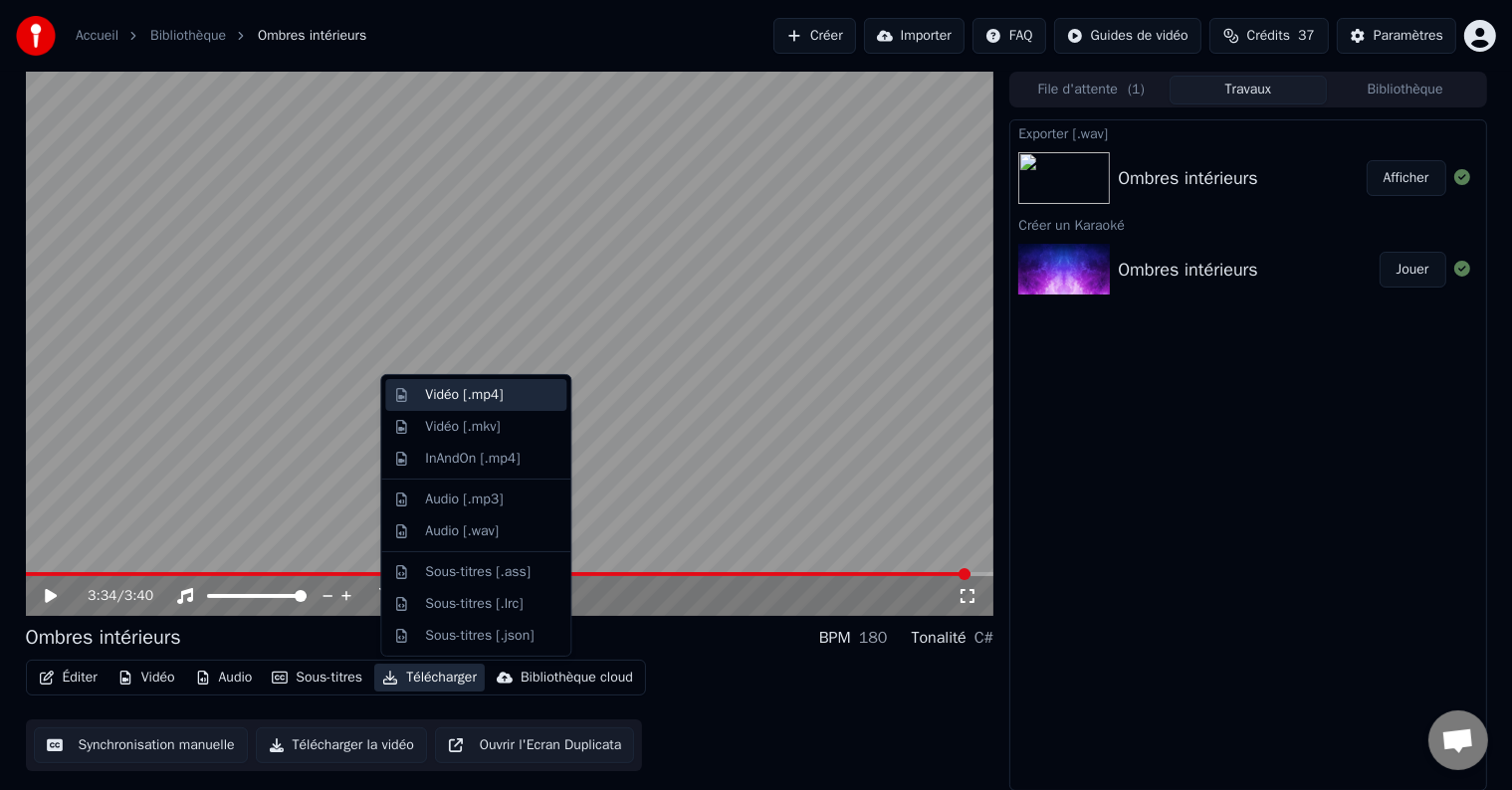 click on "Vidéo [.mp4]" at bounding box center [464, 395] 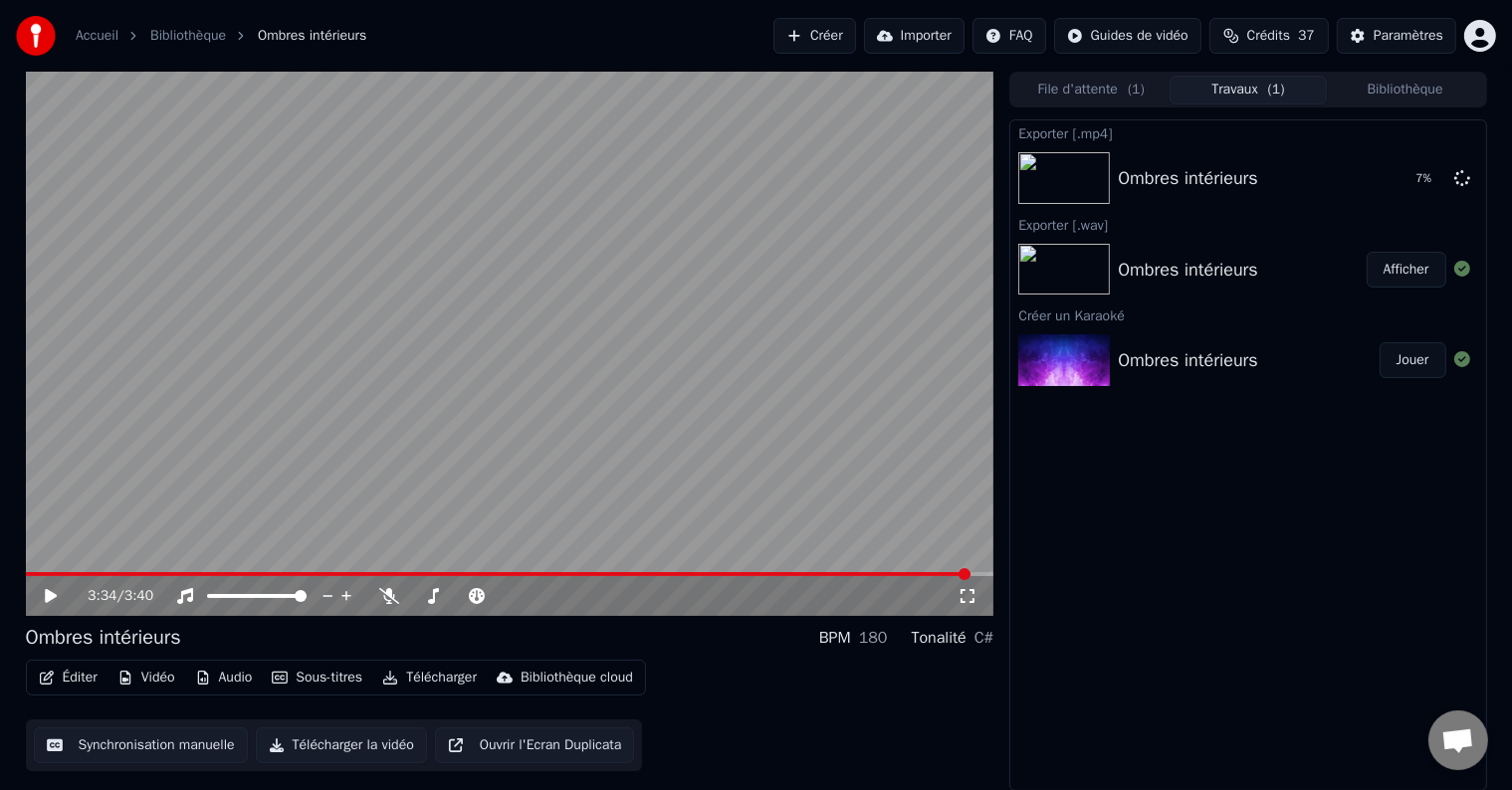 click on "Exporter [.mp4] Ombres intérieurs 7 % Exporter [.wav] Ombres intérieurs Afficher Créer un Karaoké Ombres intérieurs Jouer" at bounding box center [1247, 455] 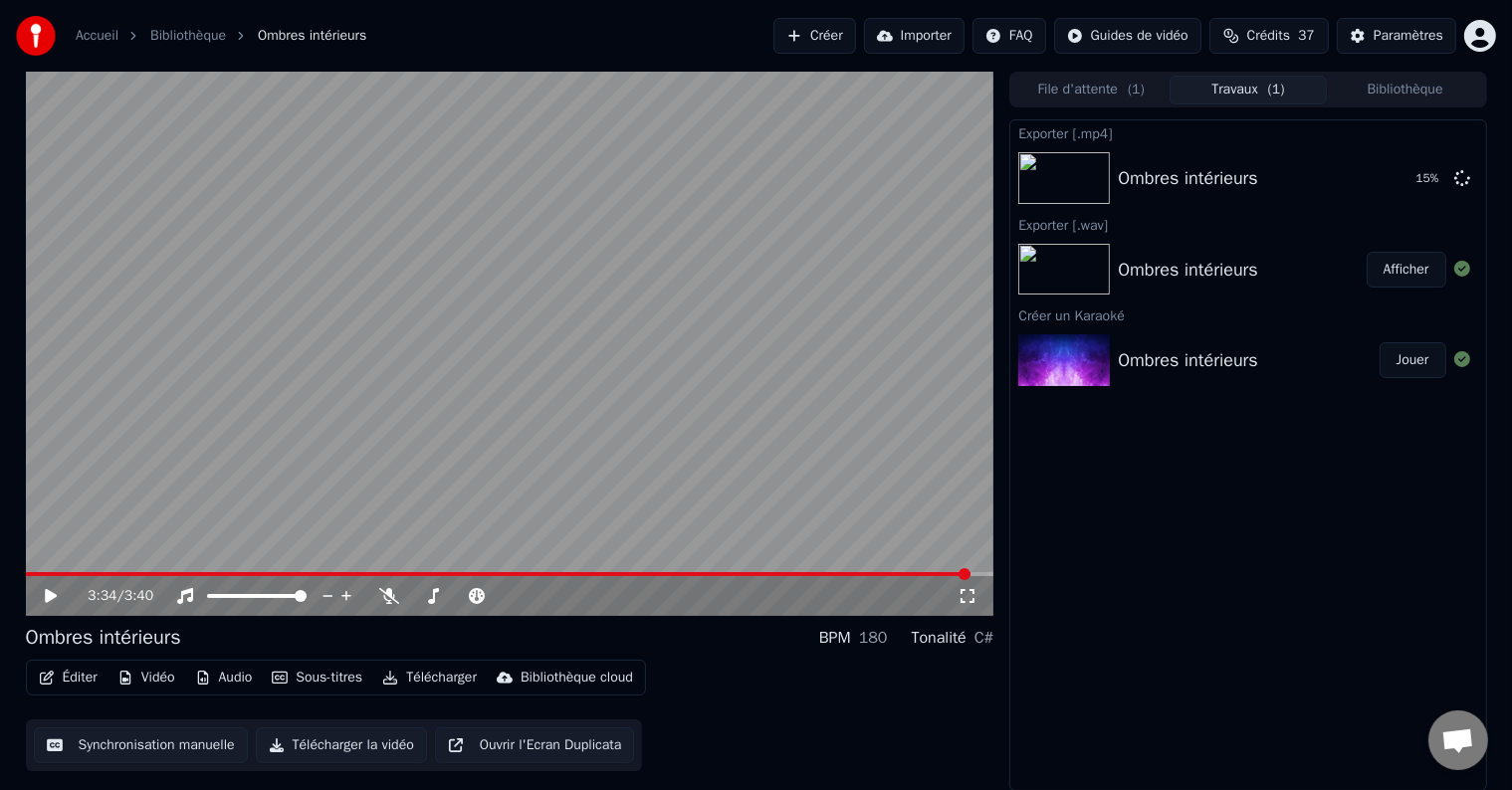 click on "3:34  /  3:40" at bounding box center [510, 596] 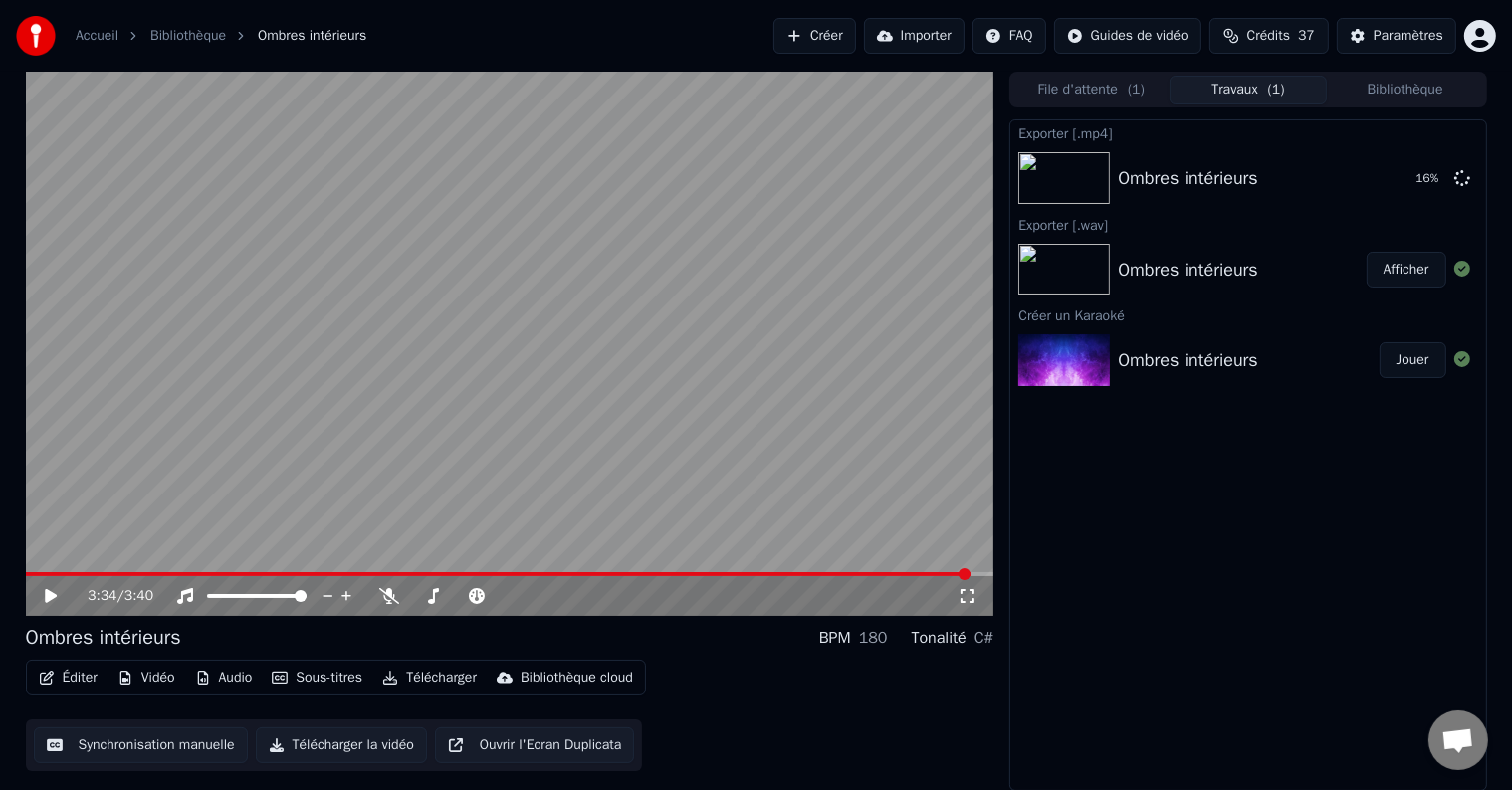 click 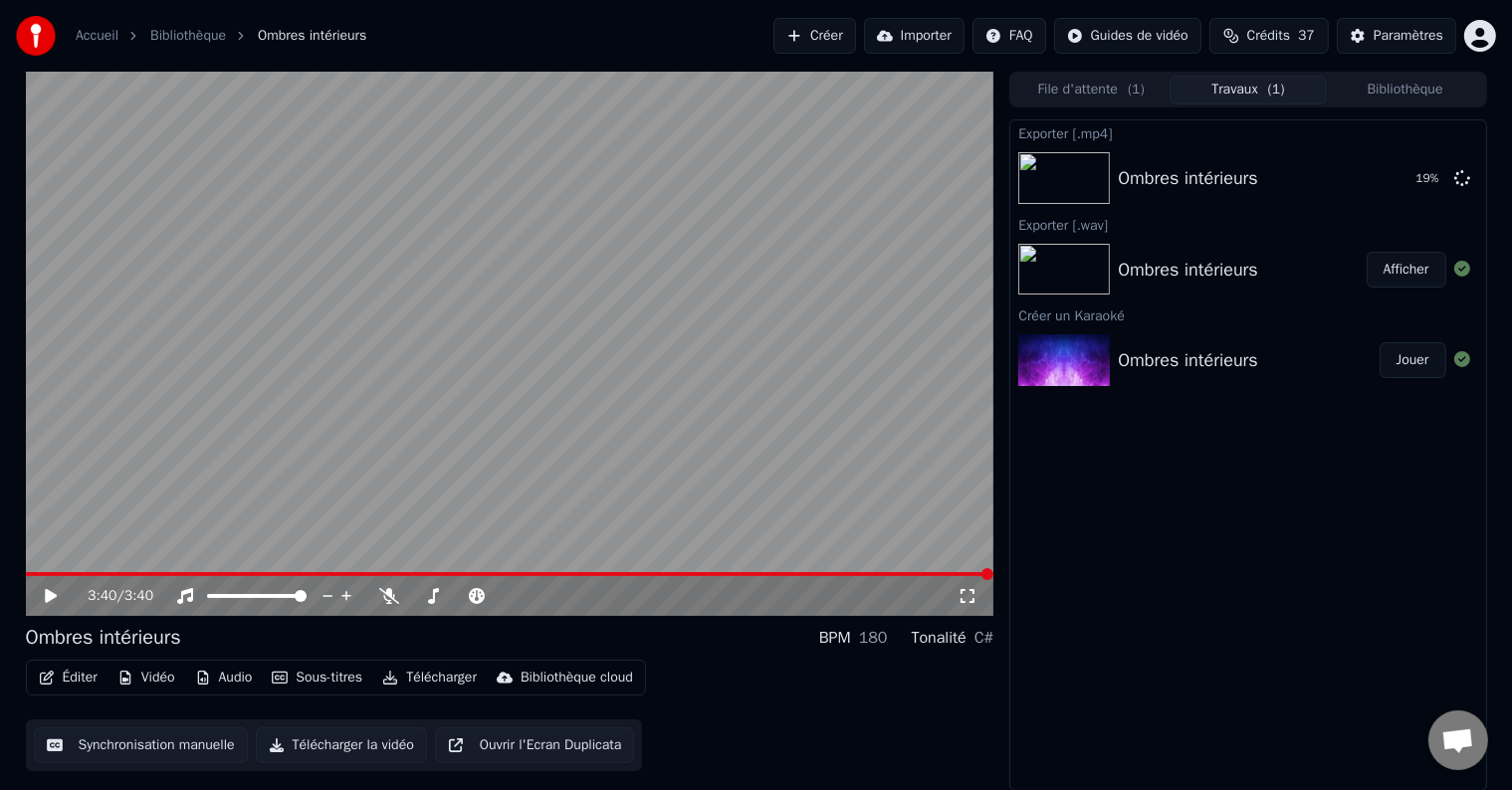 click on "3:40  /  3:40" at bounding box center [510, 596] 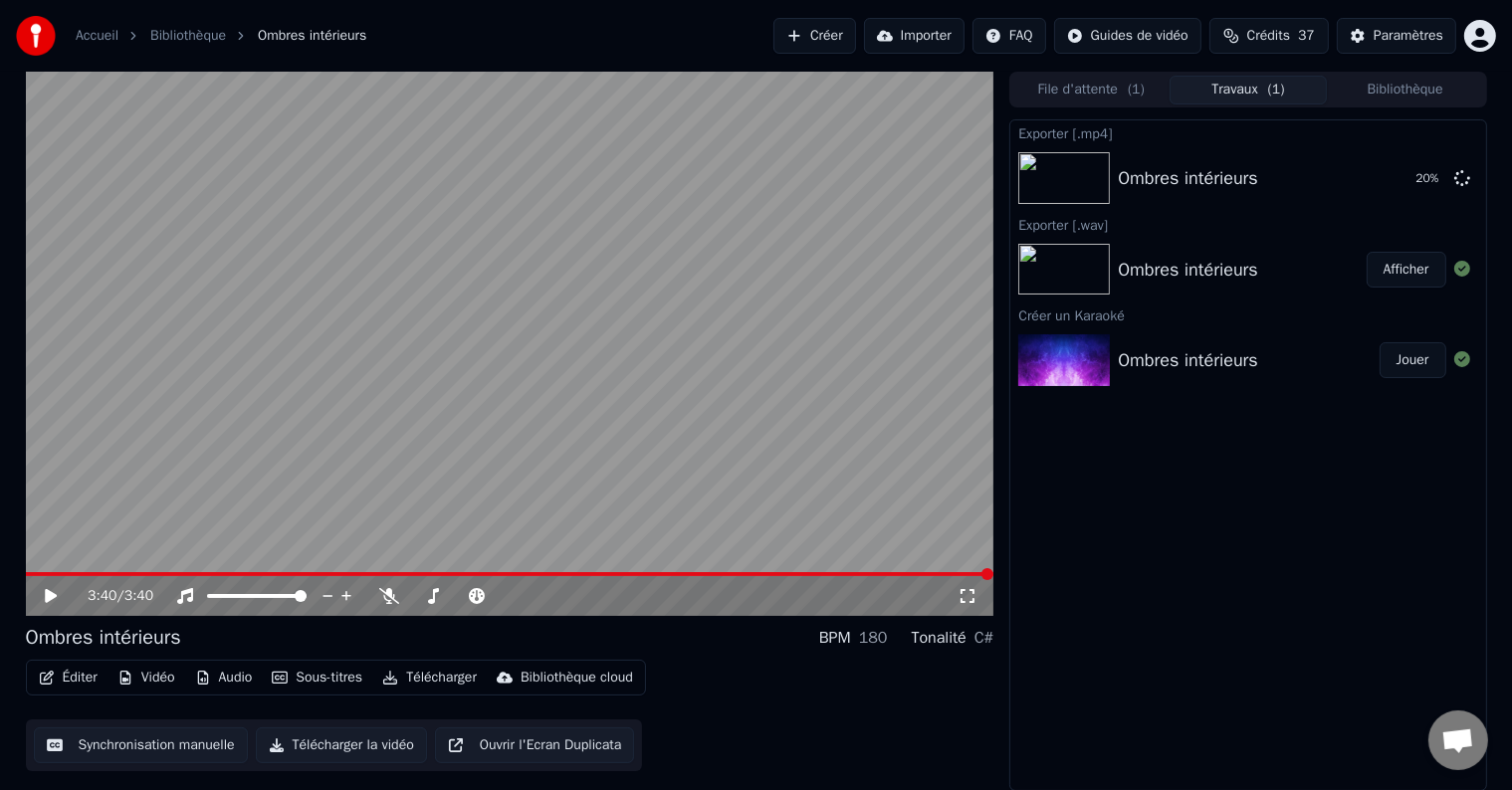 click 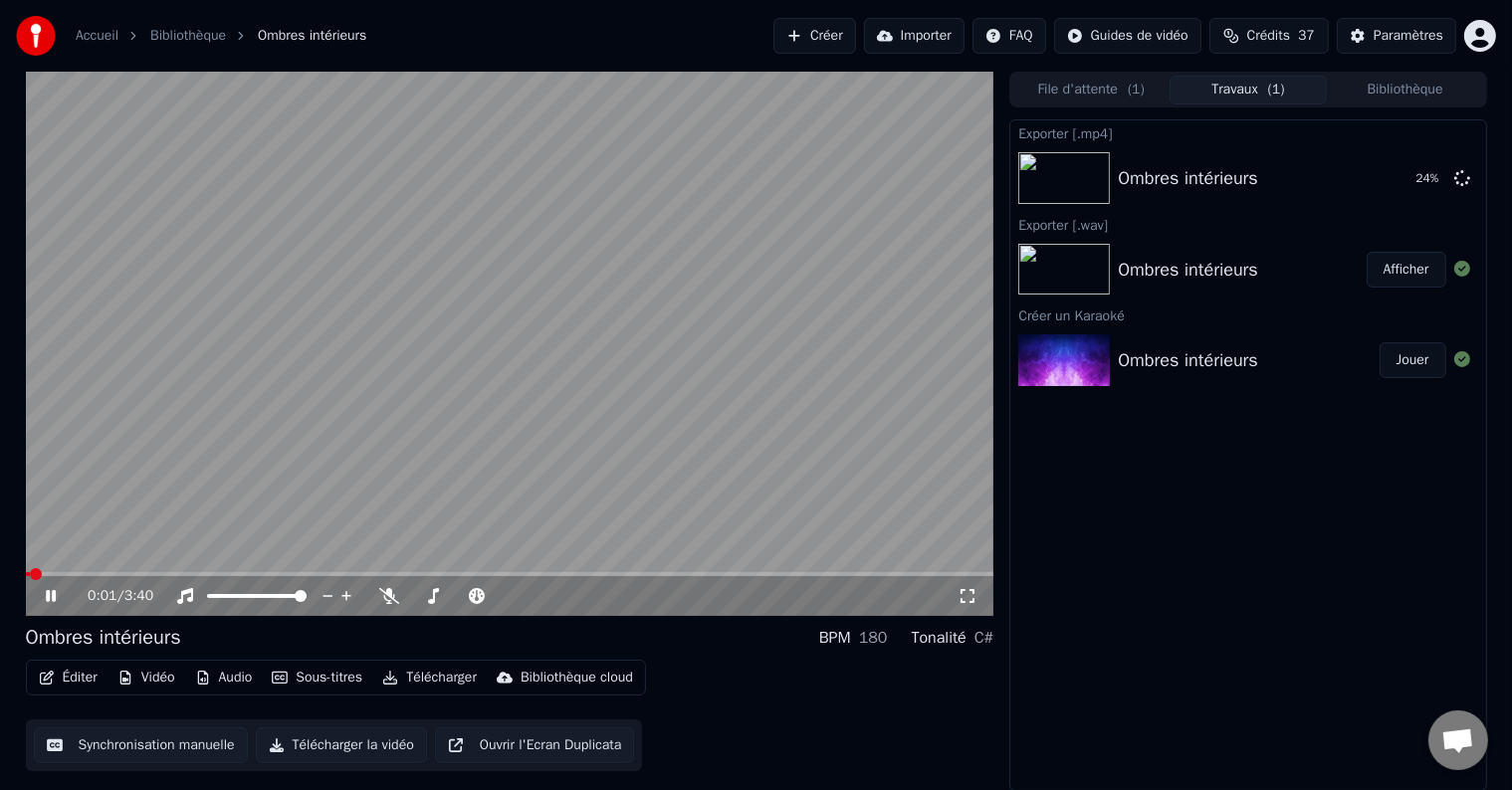 click at bounding box center [28, 574] 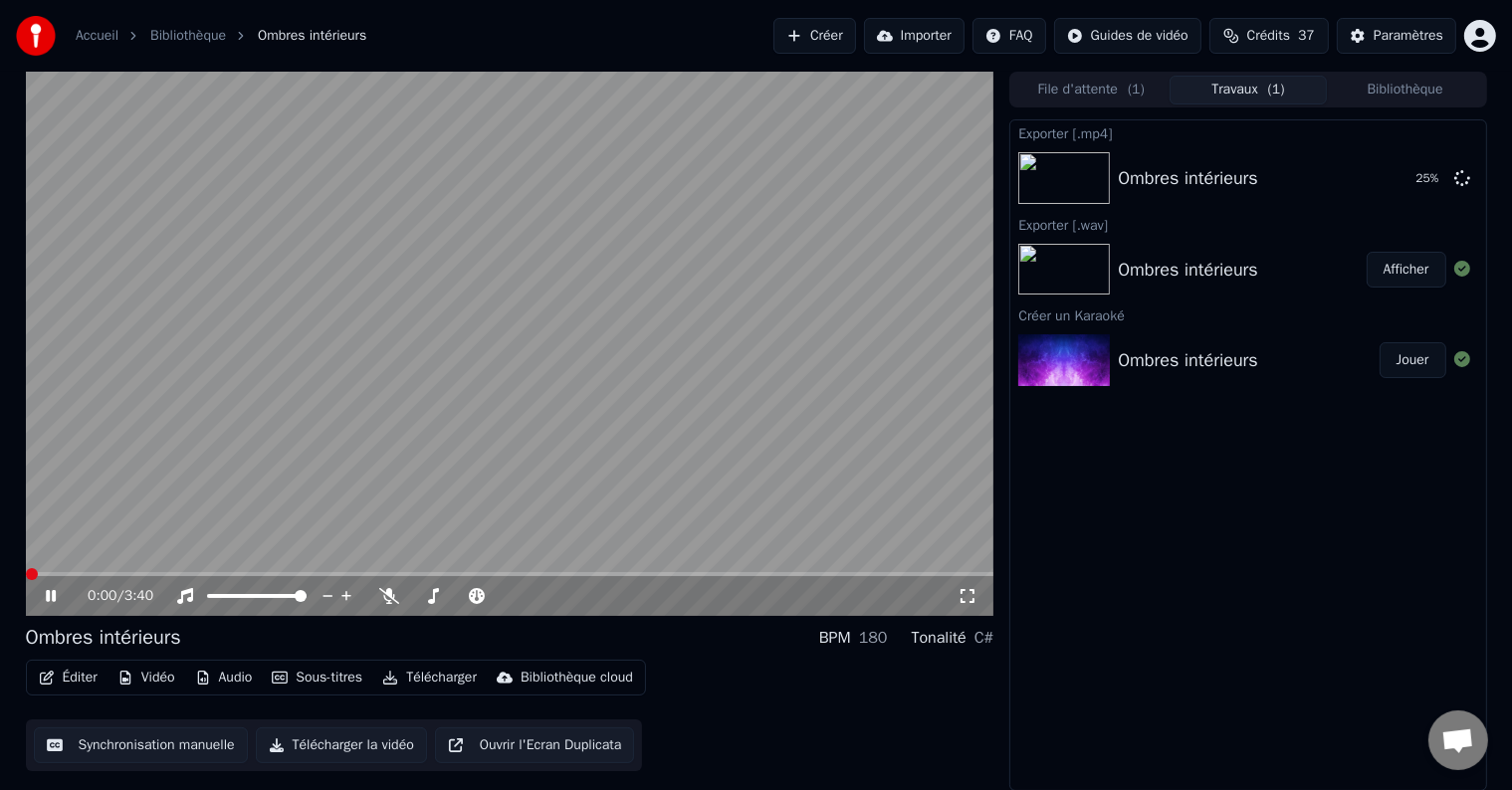 click at bounding box center [32, 574] 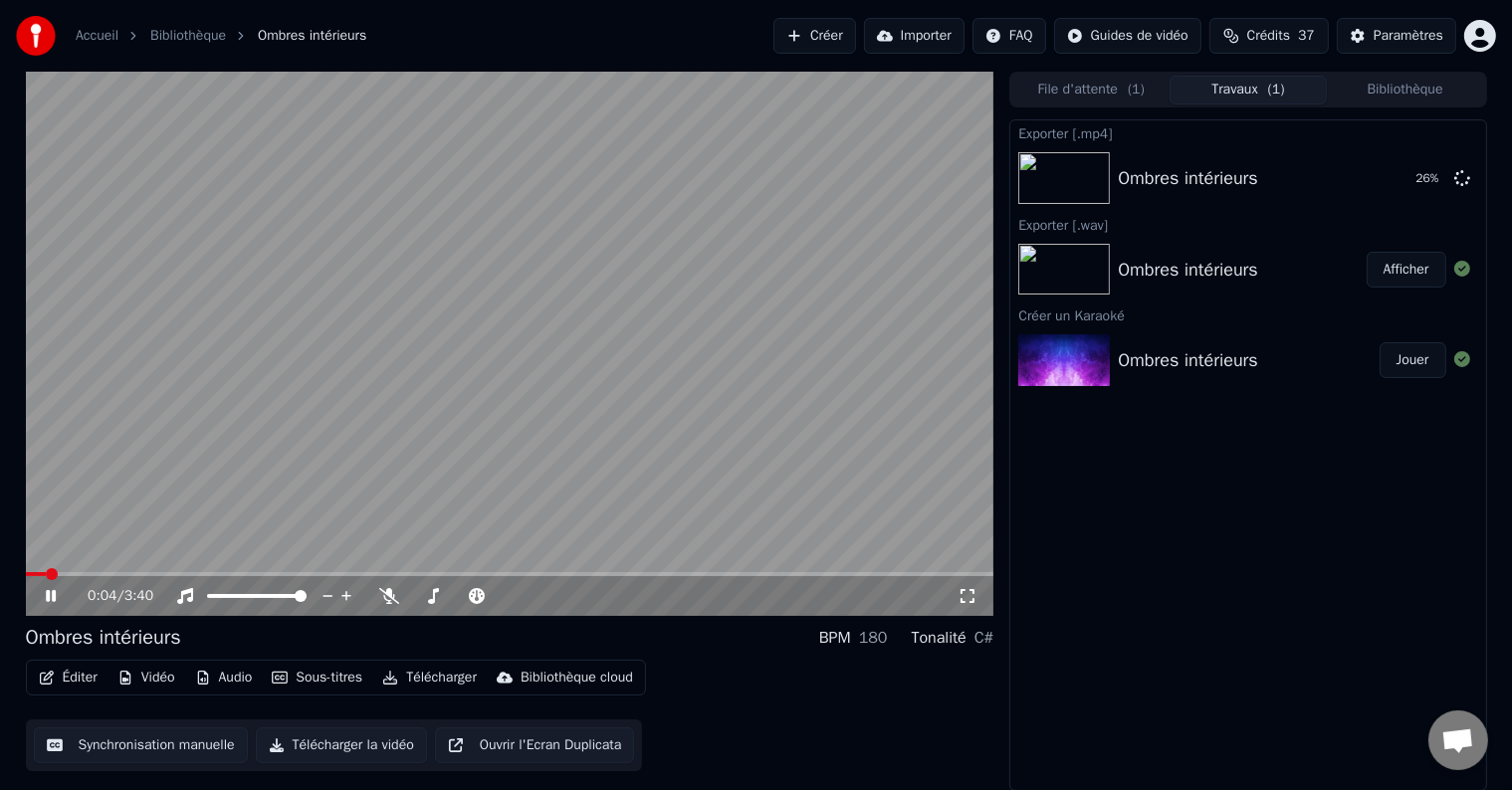click 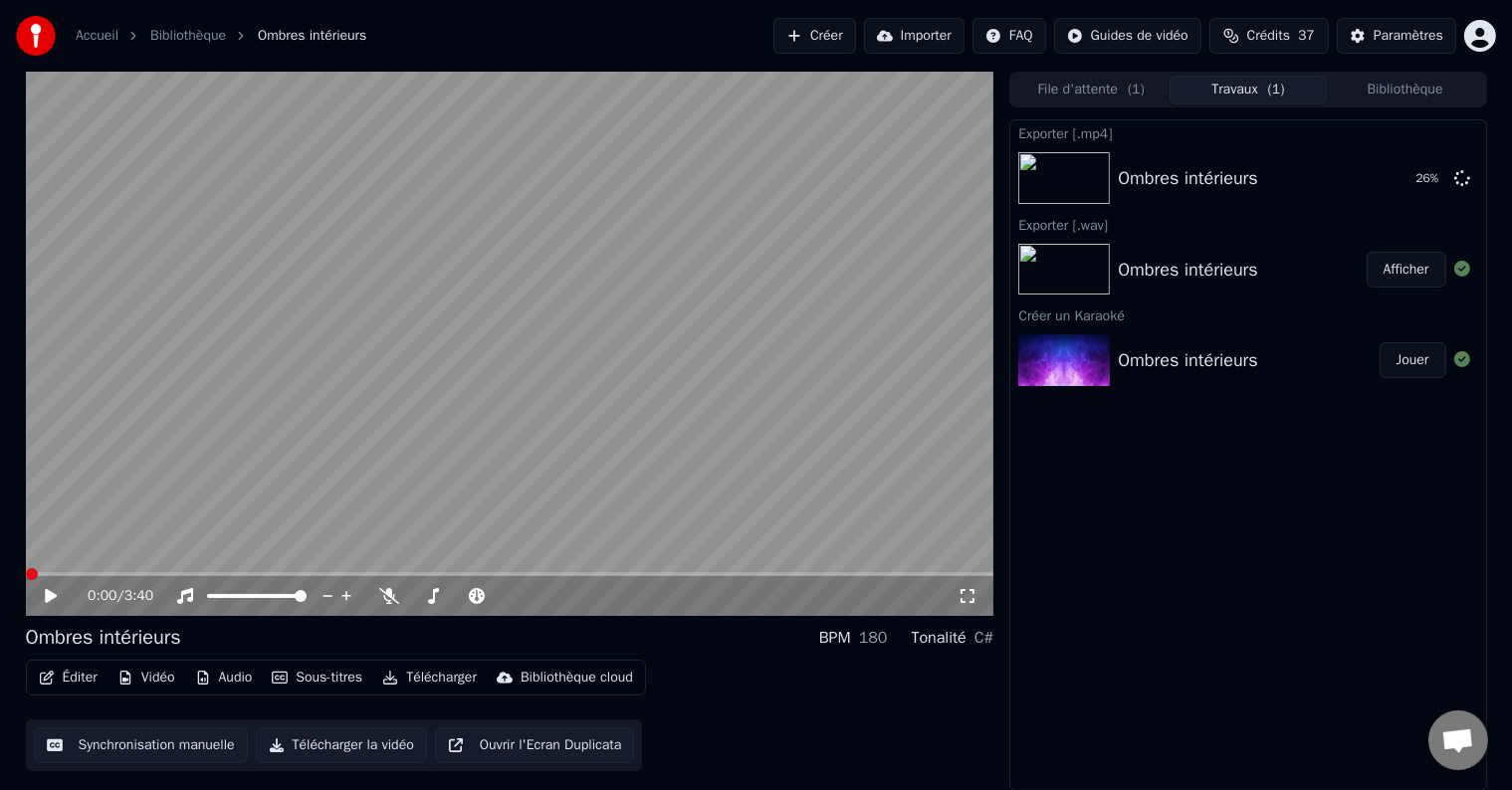 click at bounding box center [32, 574] 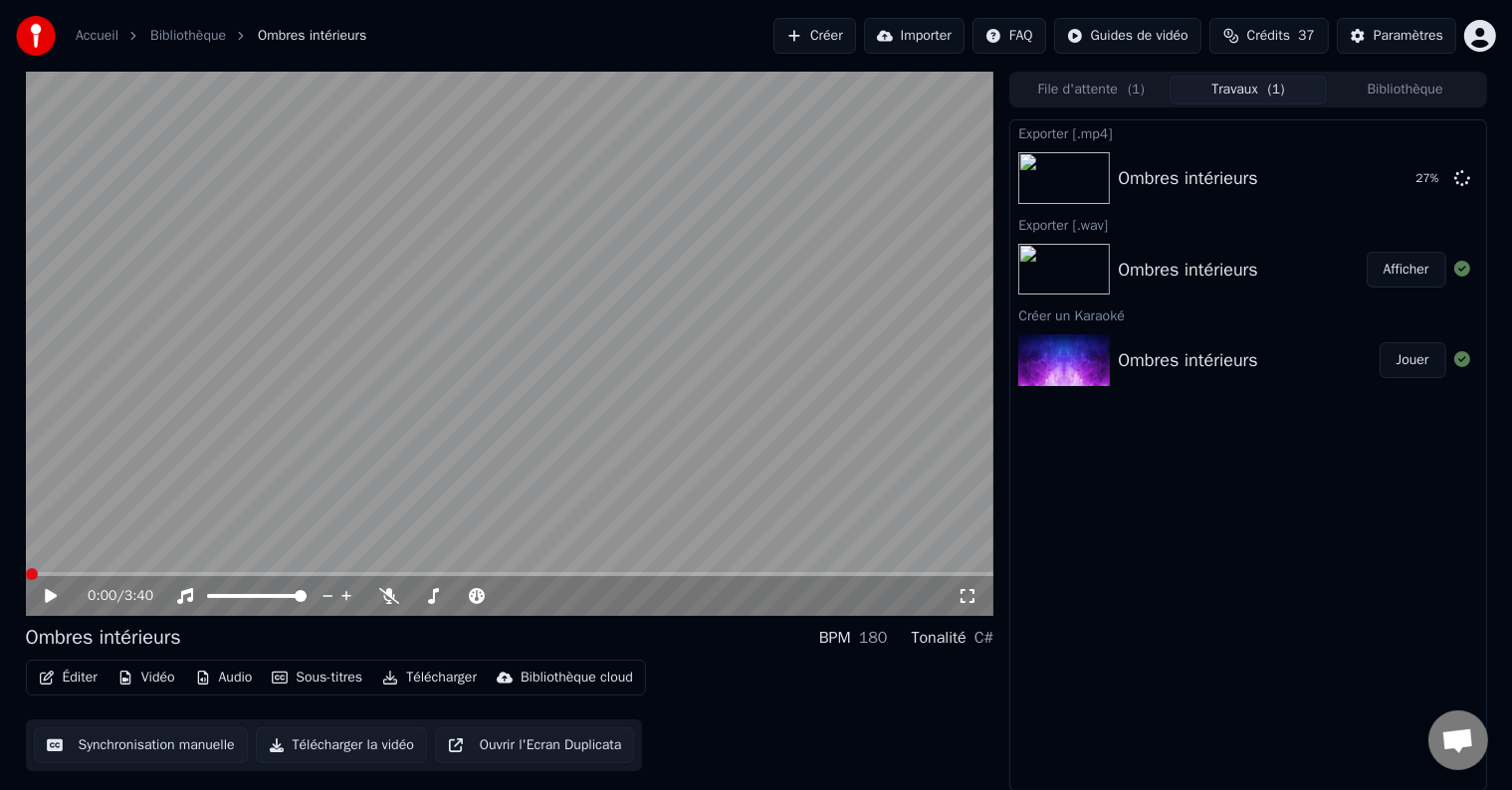 click 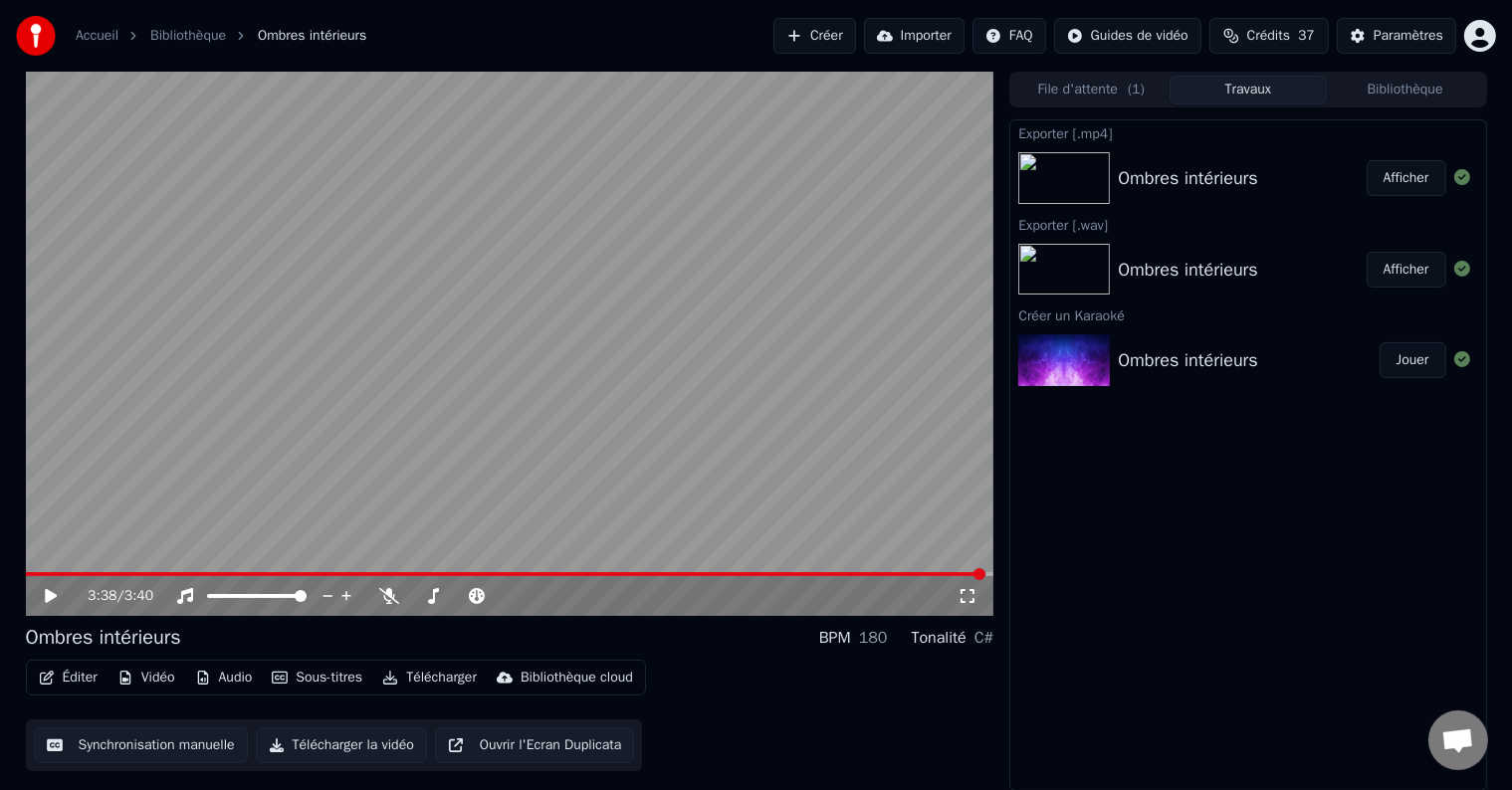 click 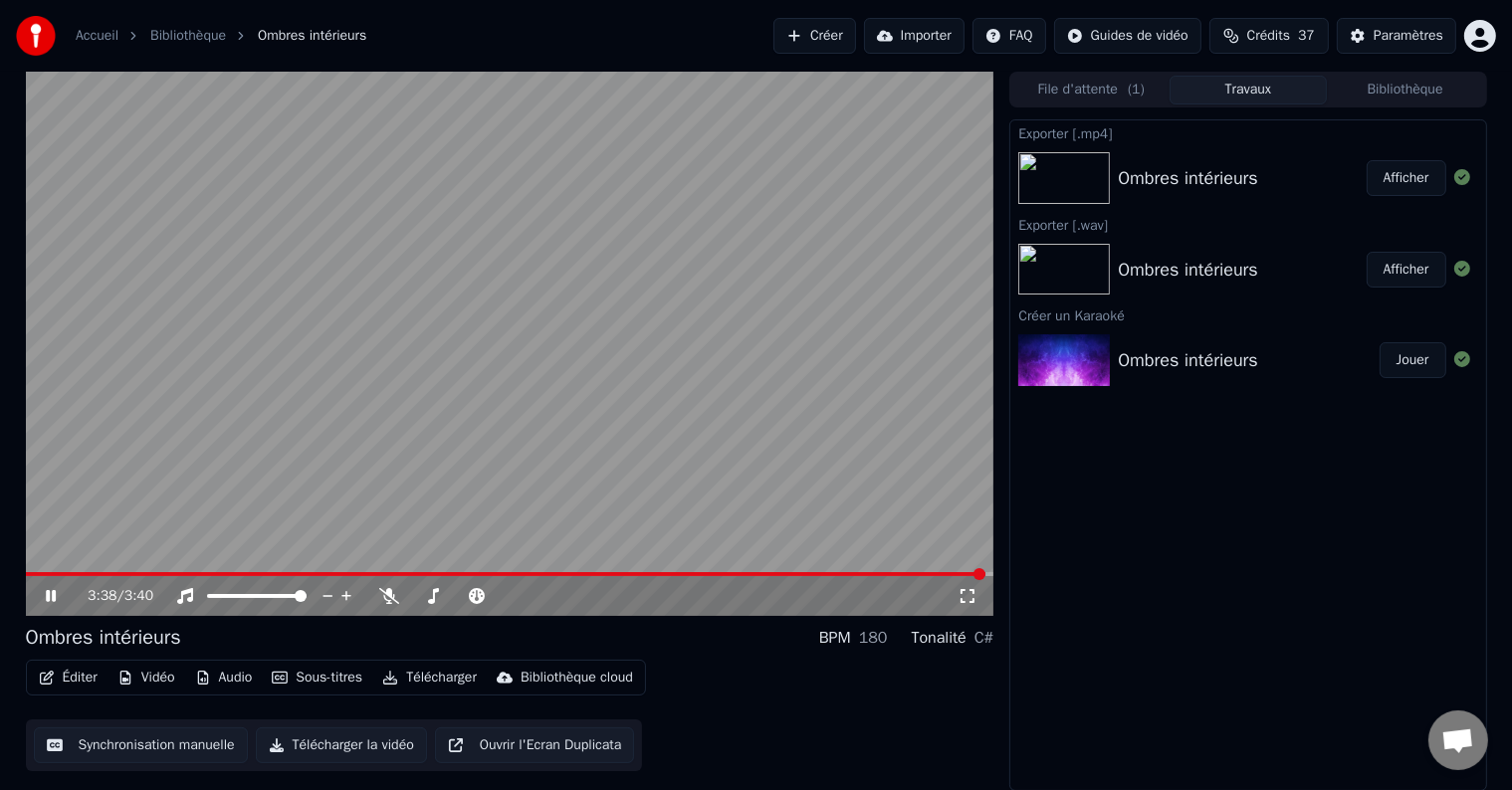 click 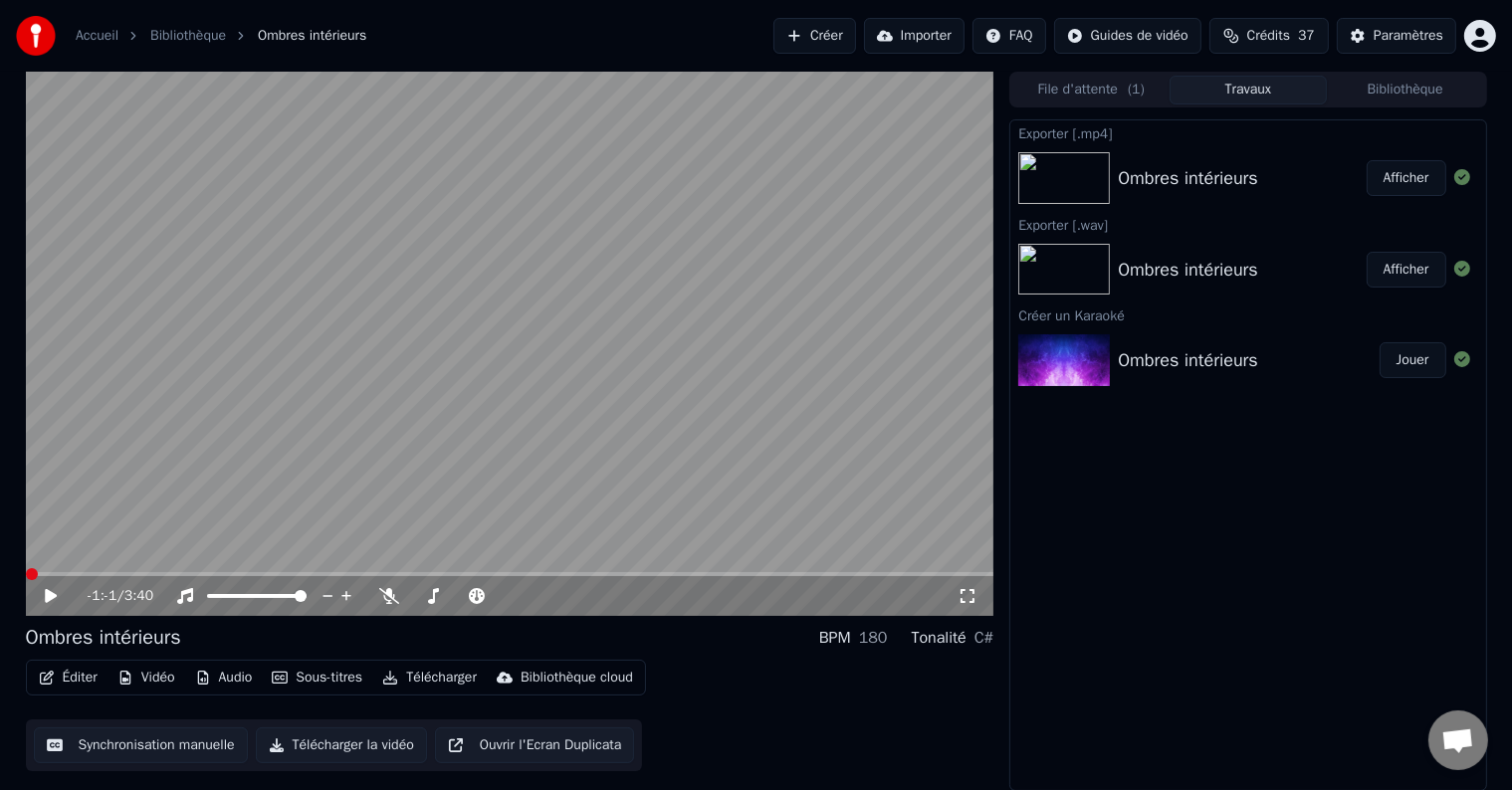 click 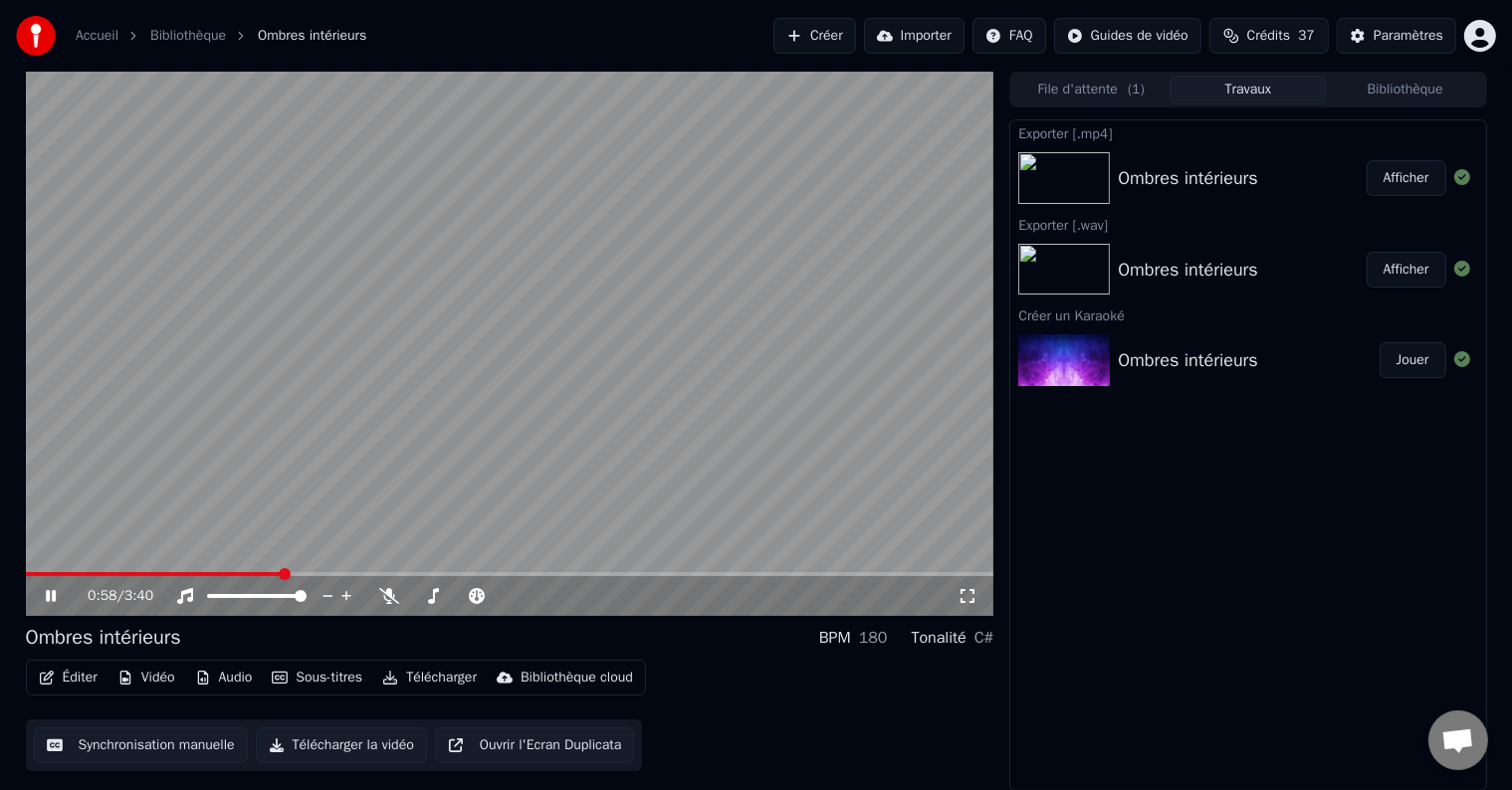 click 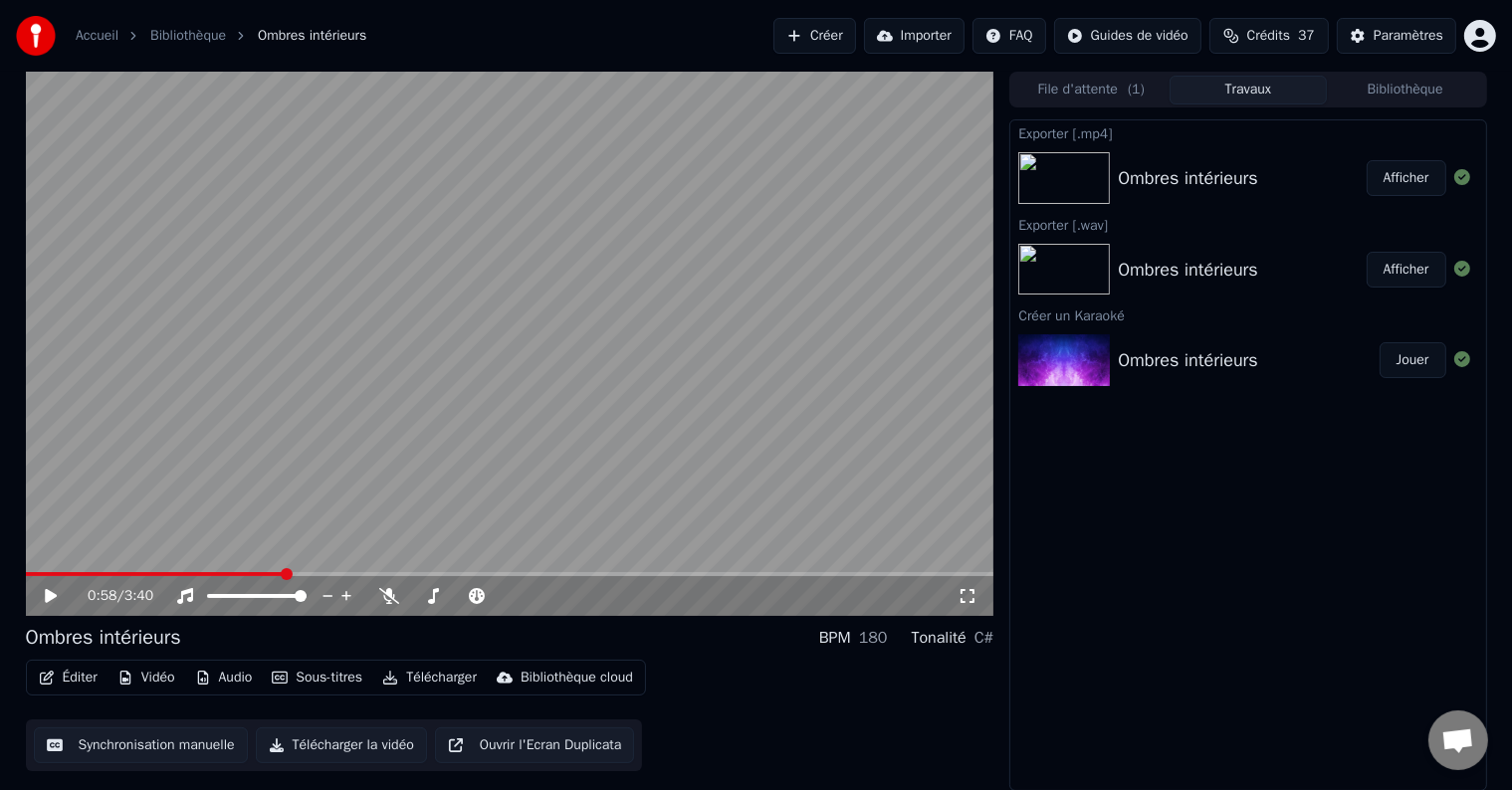 click 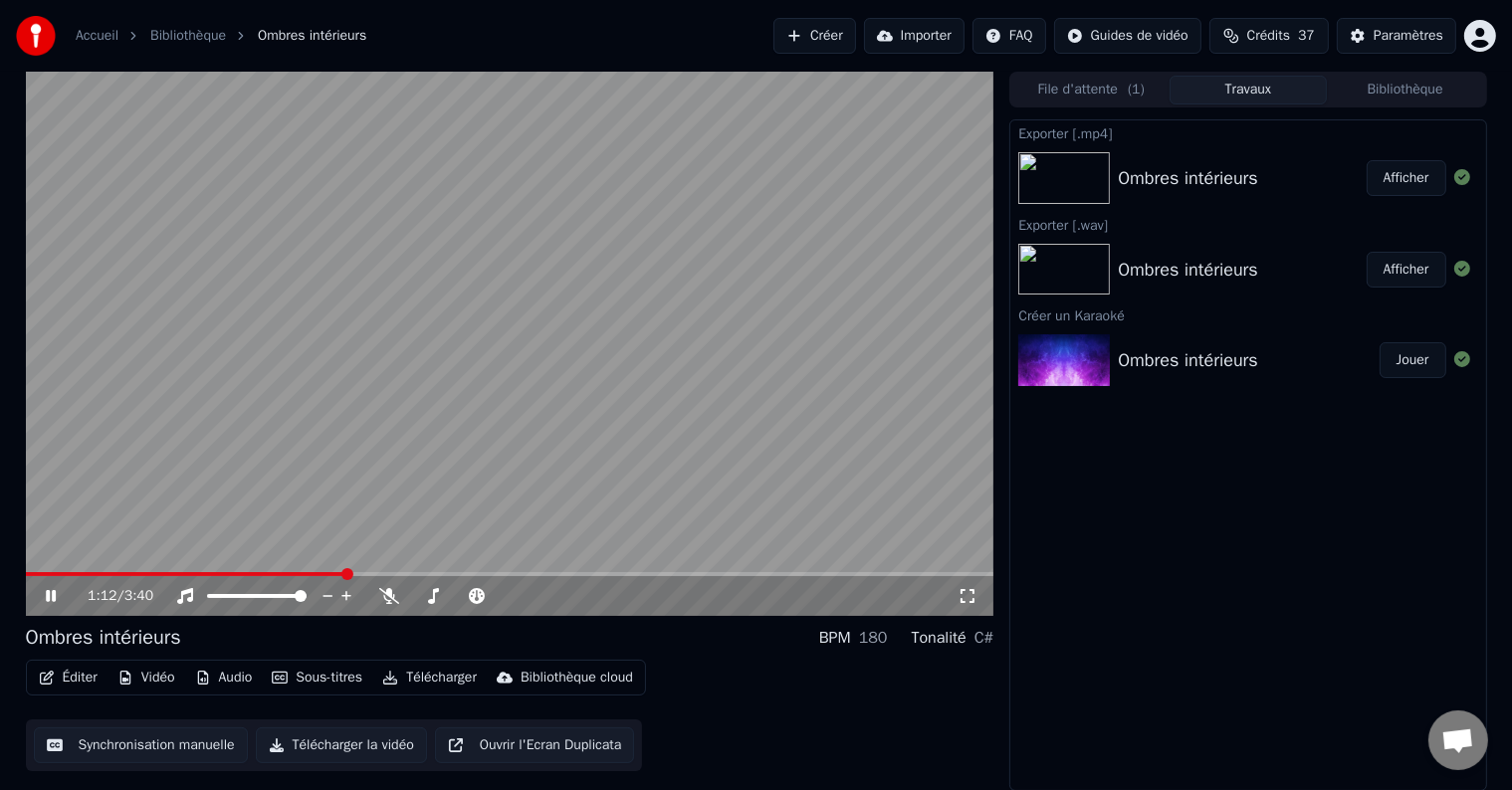 click 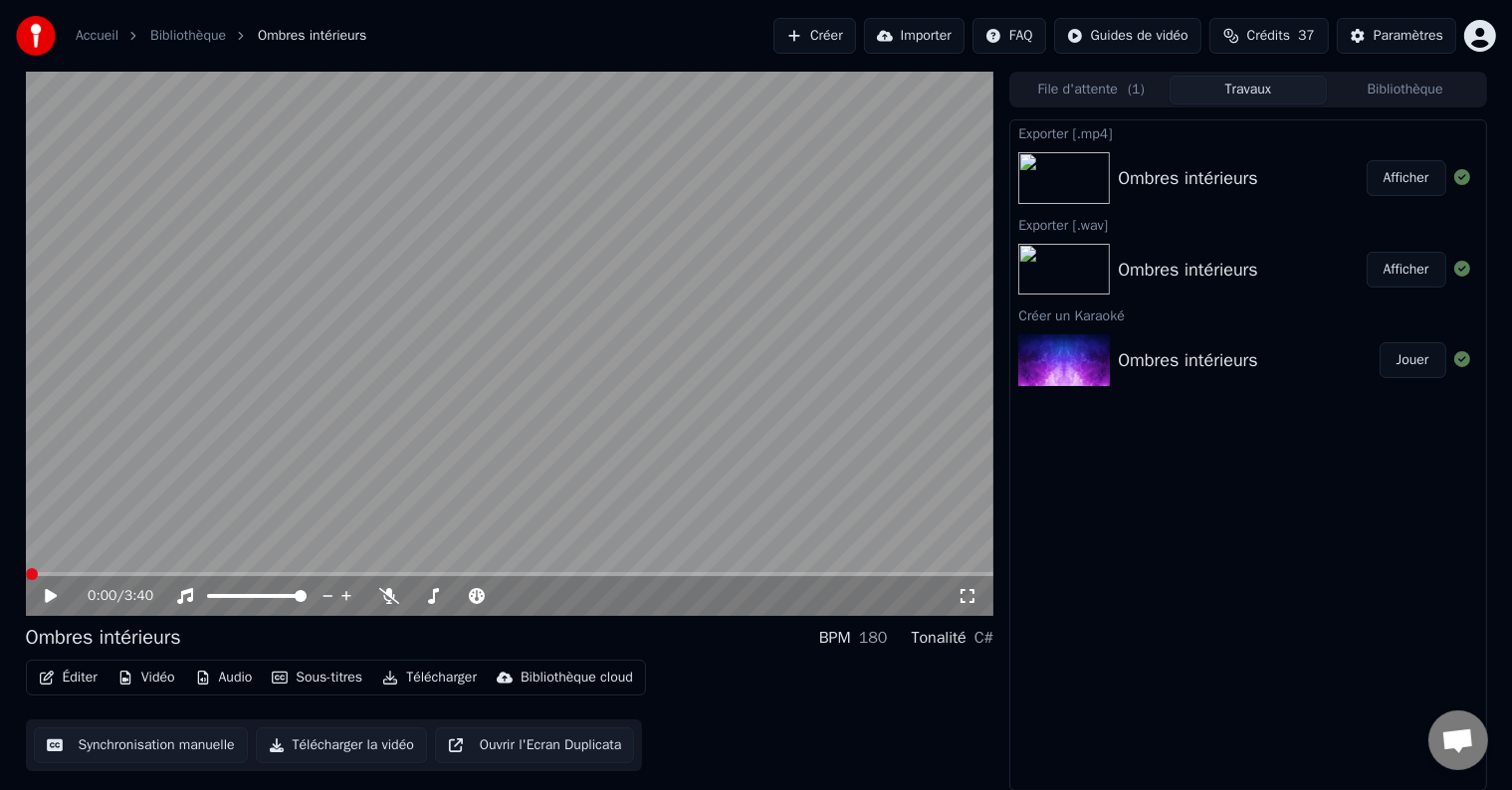 click at bounding box center (32, 574) 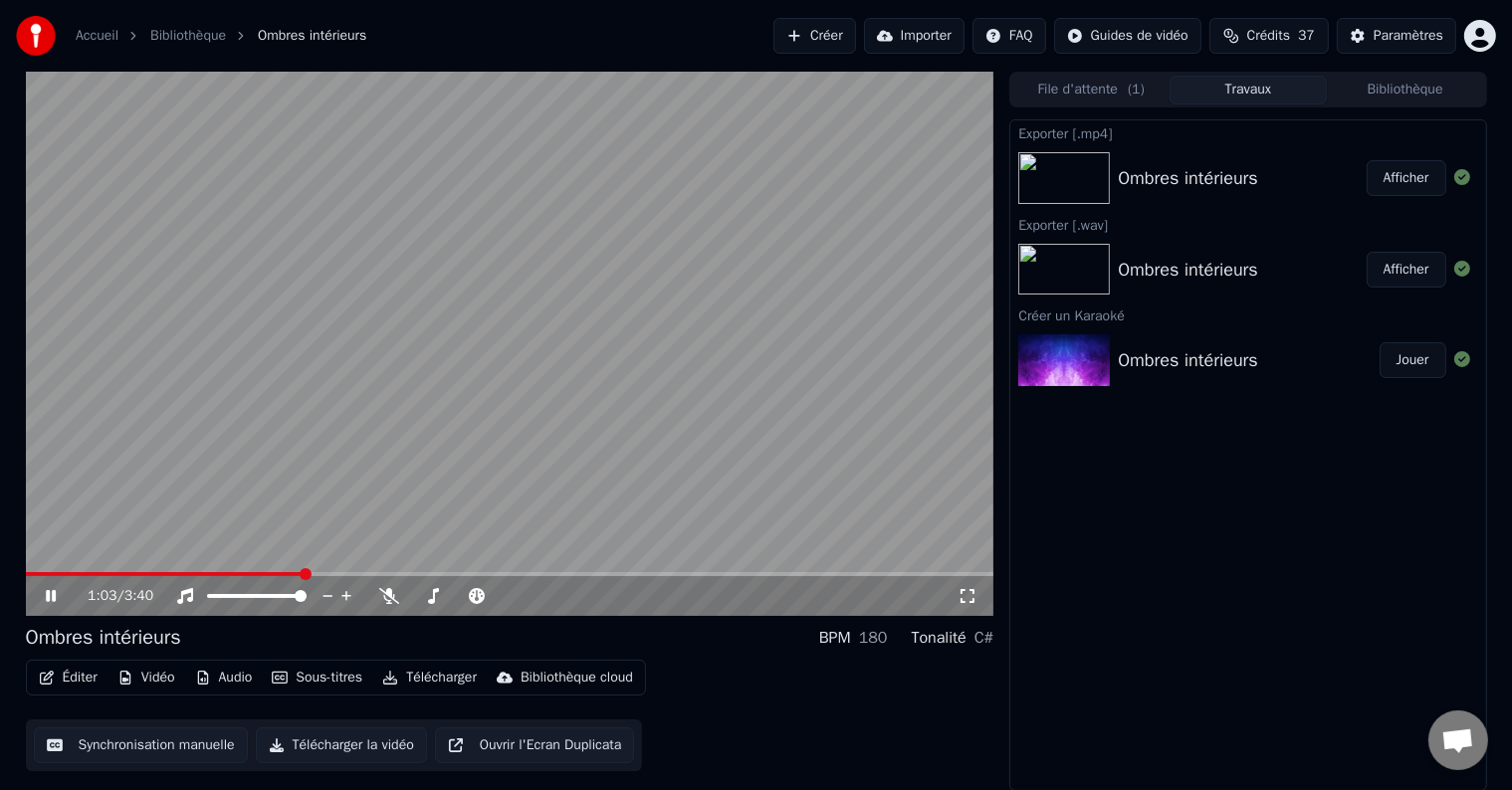 click 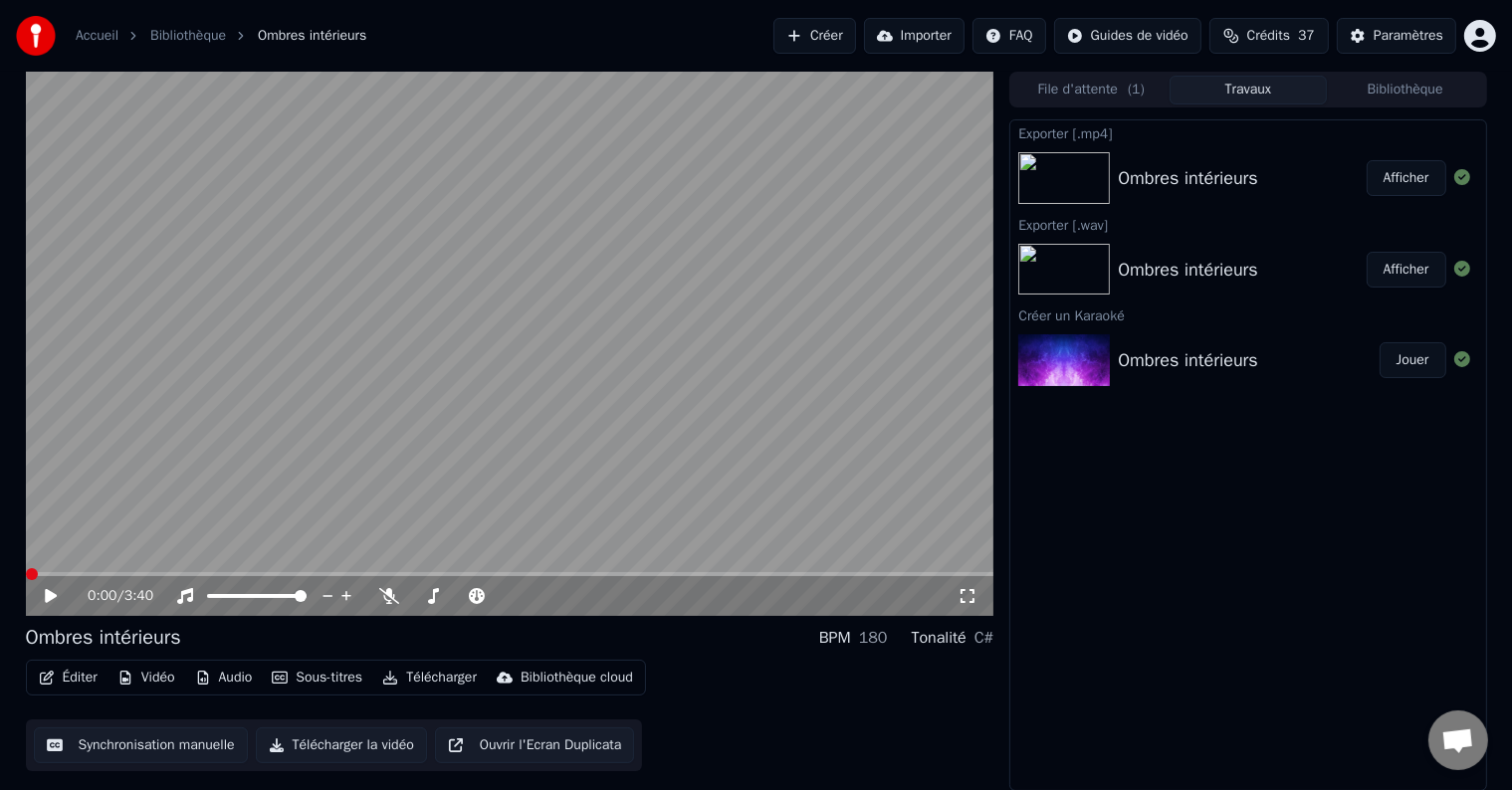 click at bounding box center [32, 574] 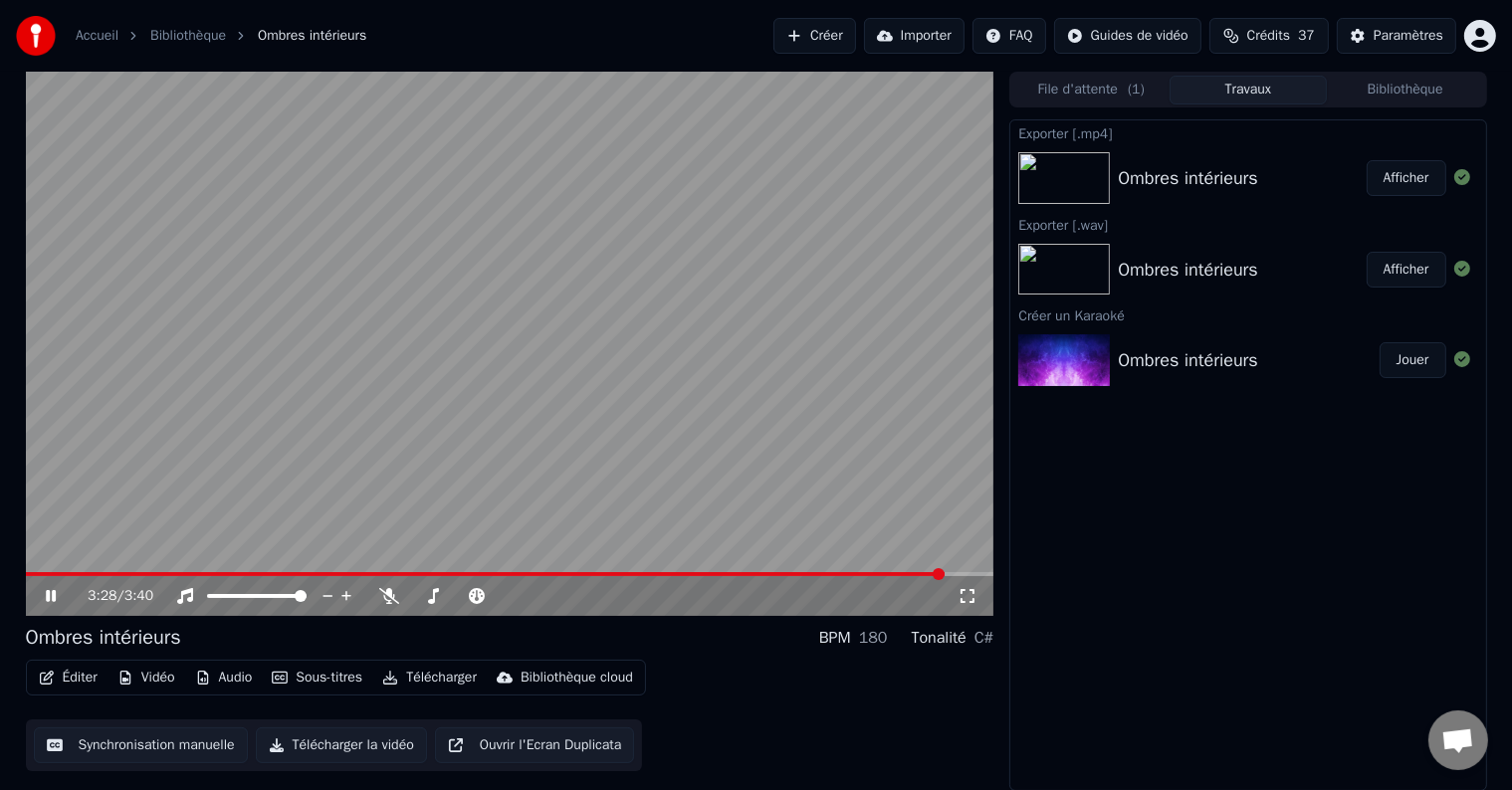 click 